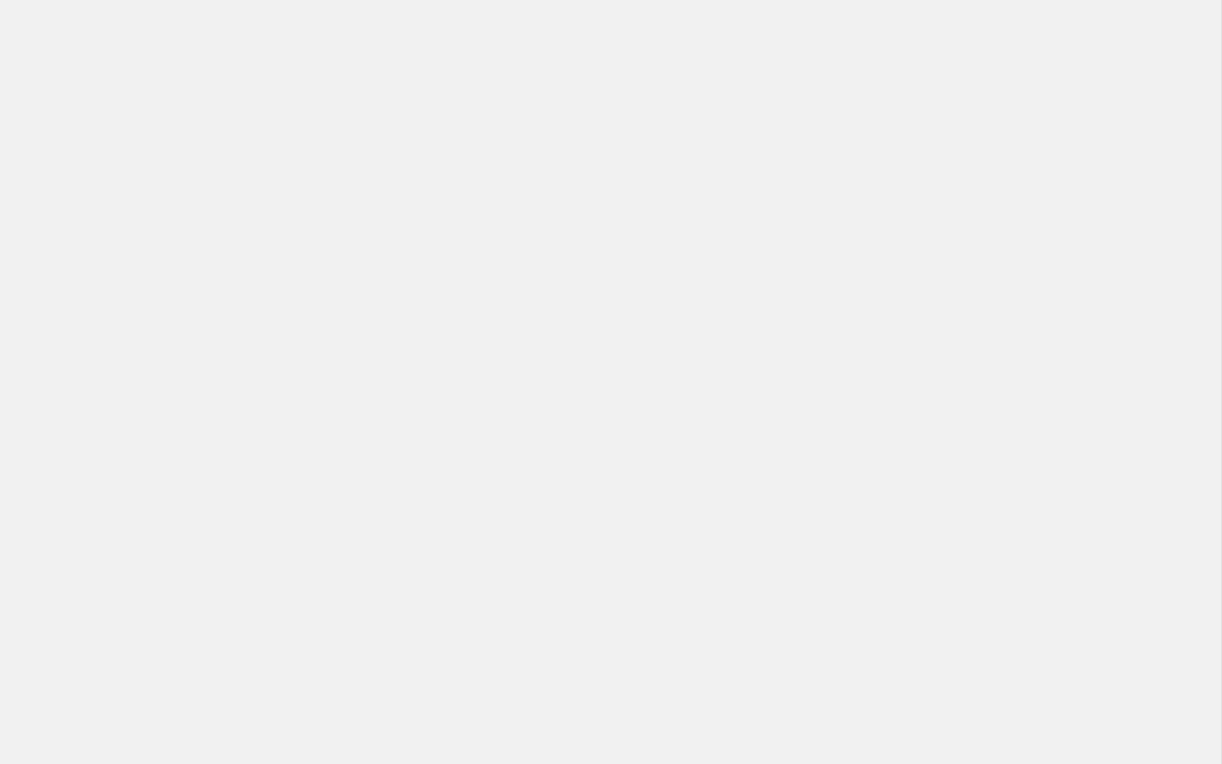 scroll, scrollTop: 0, scrollLeft: 0, axis: both 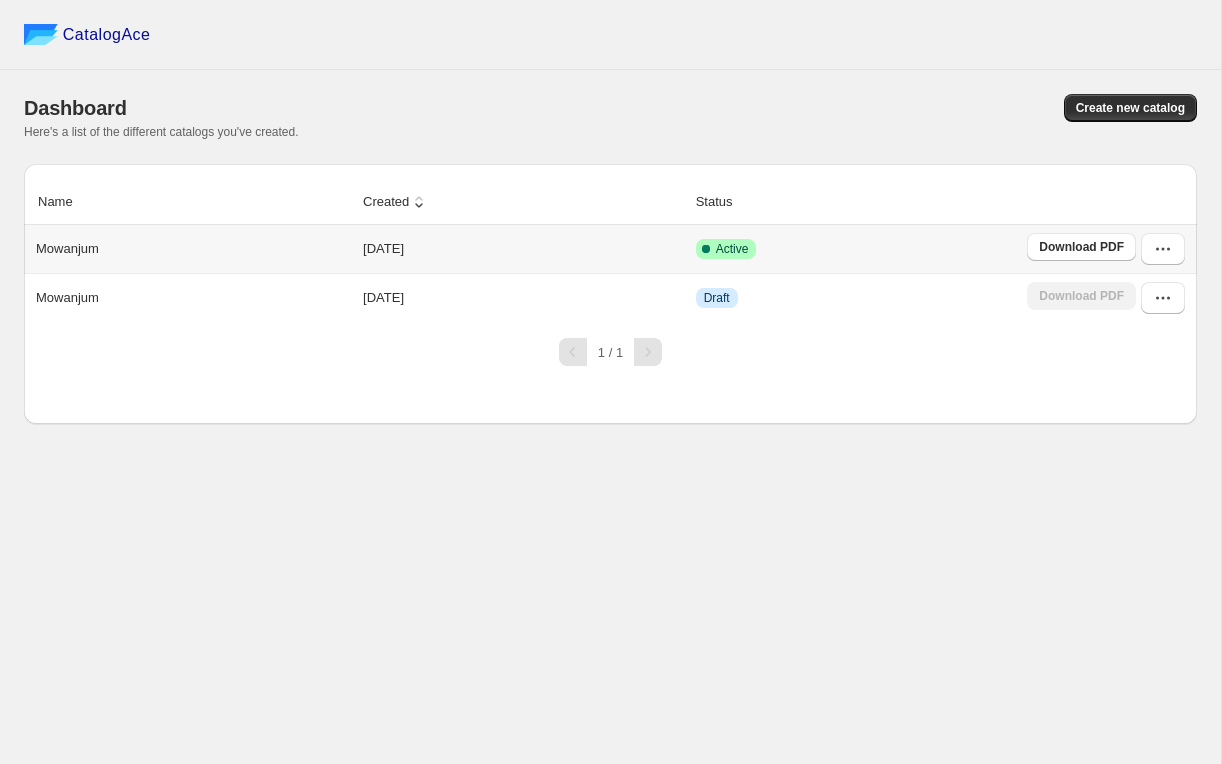 click on "Mowanjum" at bounding box center [67, 249] 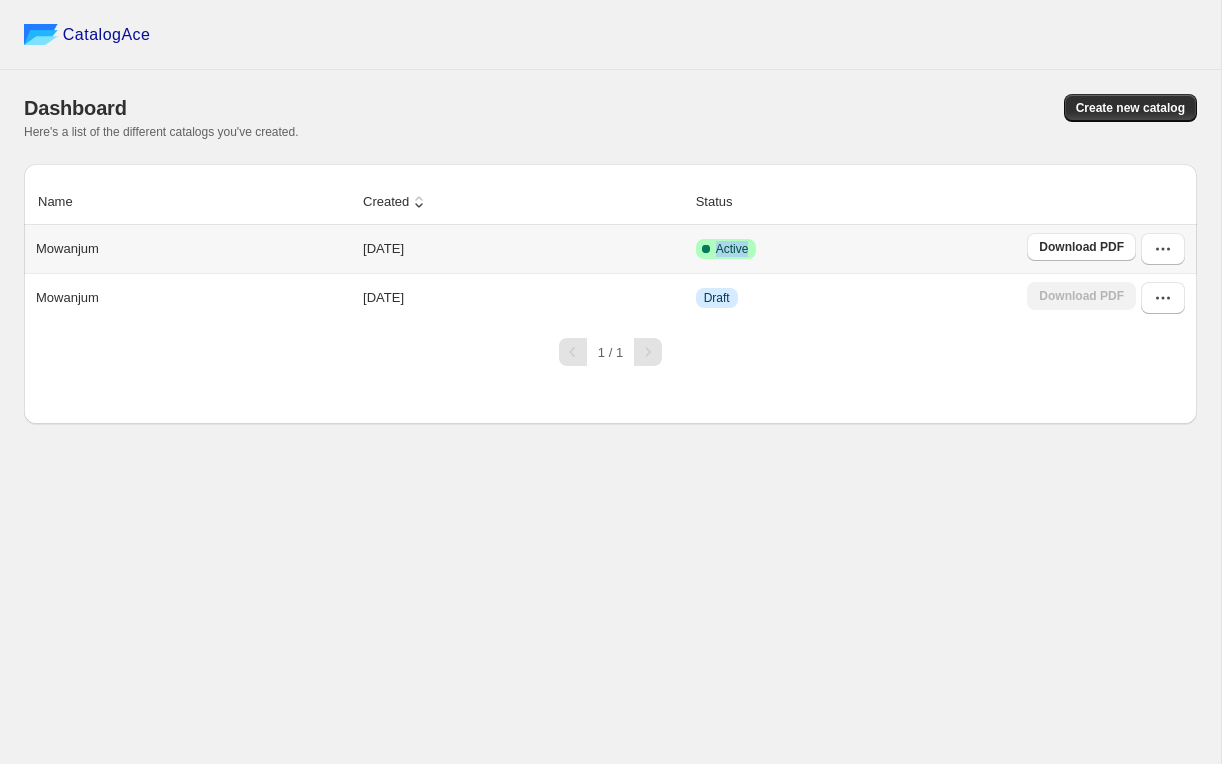 click on "Active" at bounding box center [732, 249] 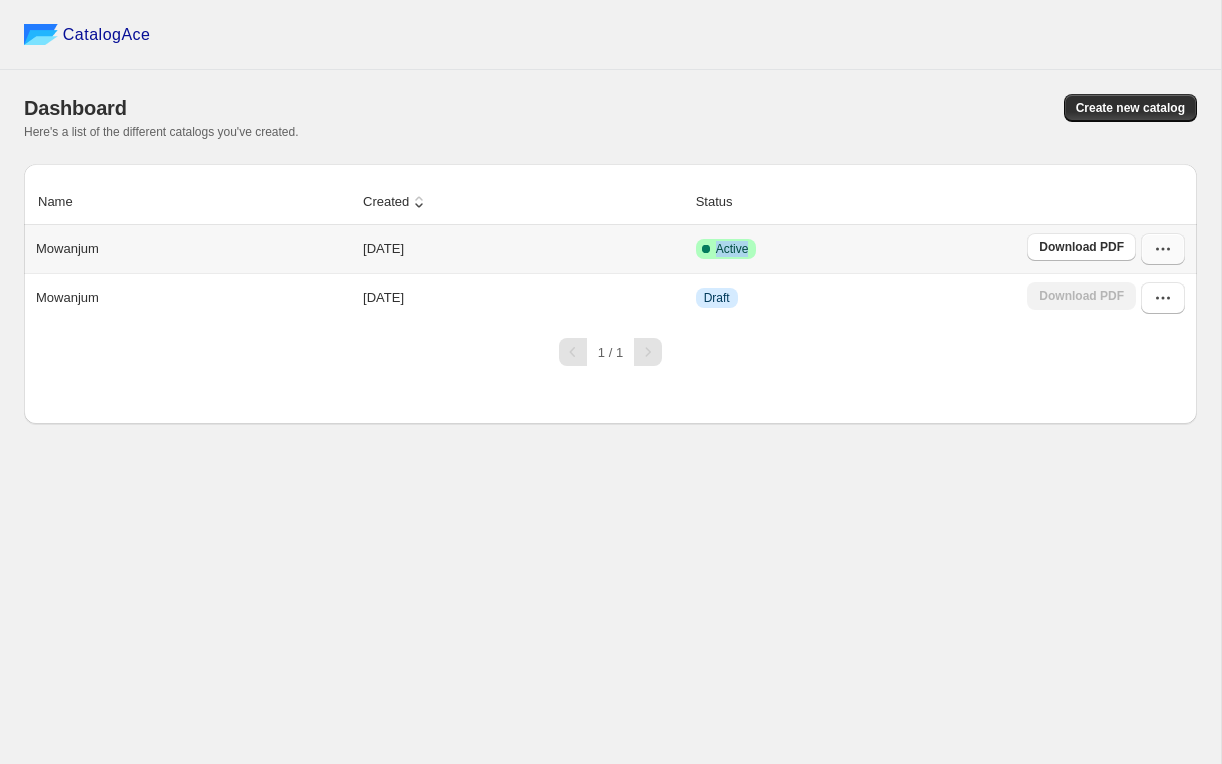 click 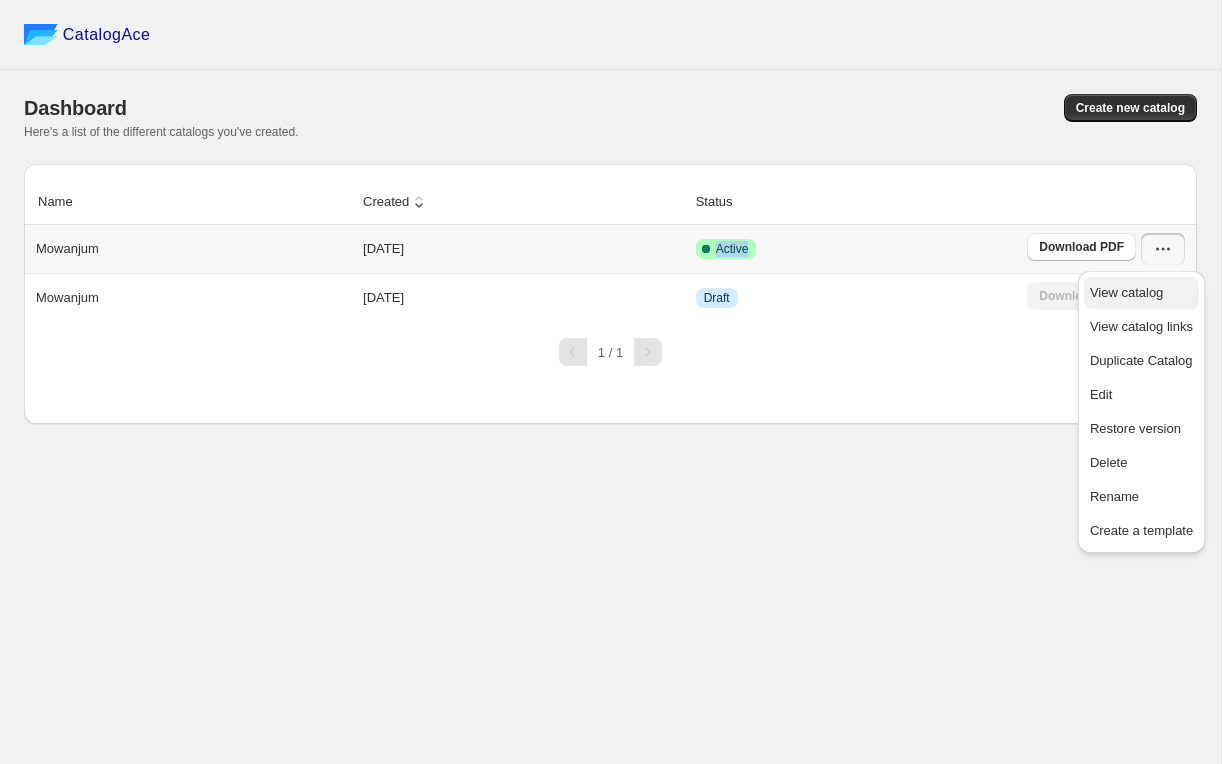 click on "View catalog" at bounding box center (1126, 292) 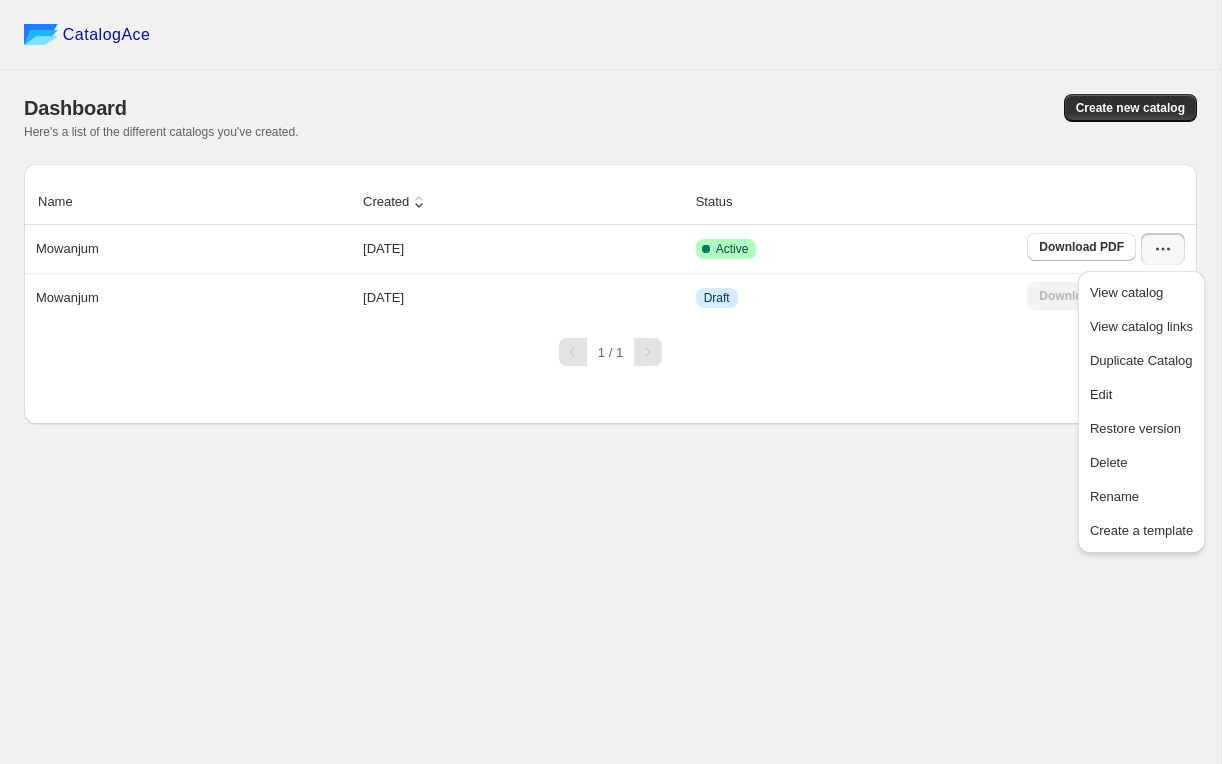 click on "Name Created Status Mowanjum 2025-06-12 Active Download PDF Mowanjum 2025-05-19 Draft Download PDF 1 / 1" at bounding box center (610, 294) 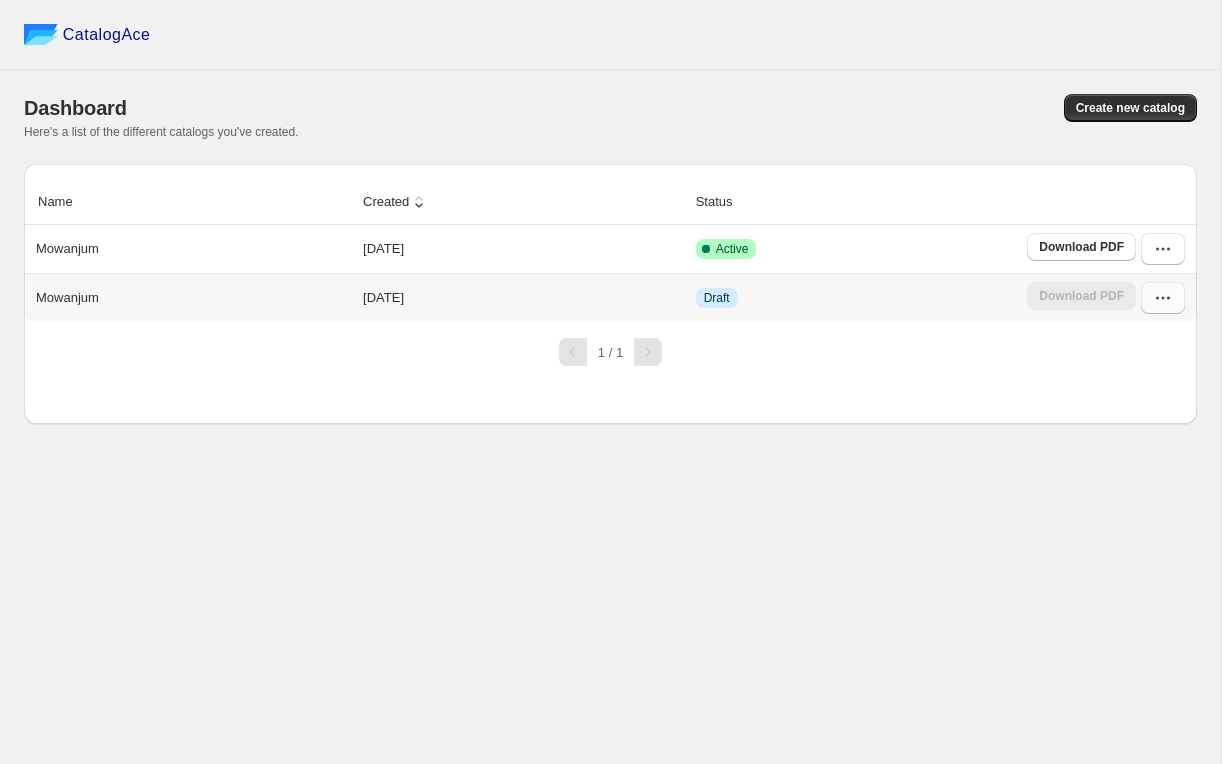 click 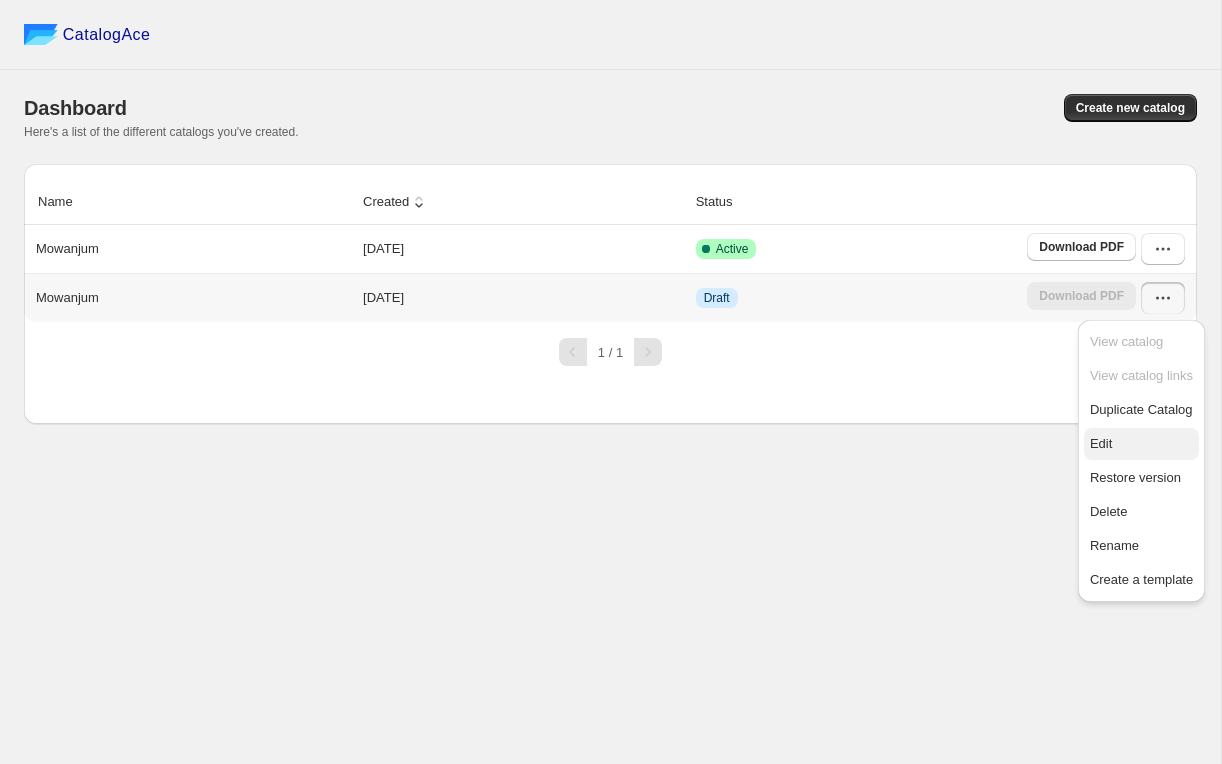 click on "Edit" at bounding box center (1141, 444) 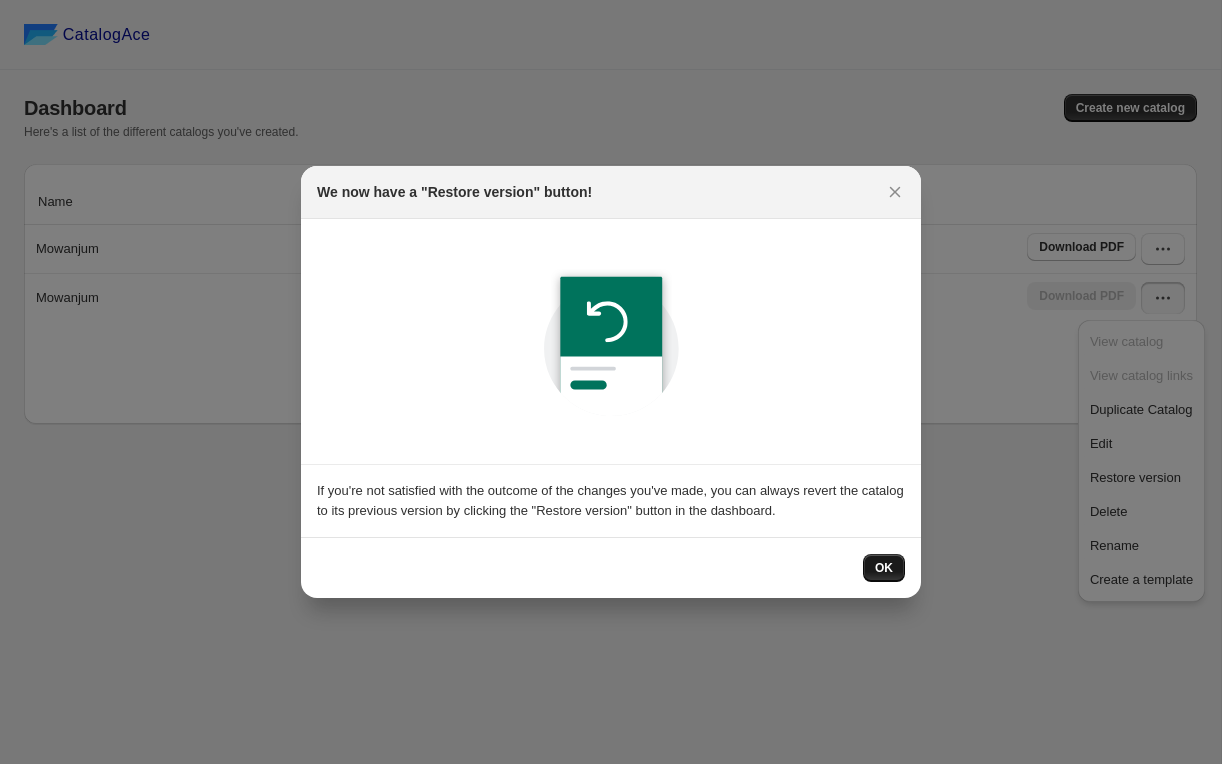 click on "OK" at bounding box center [884, 568] 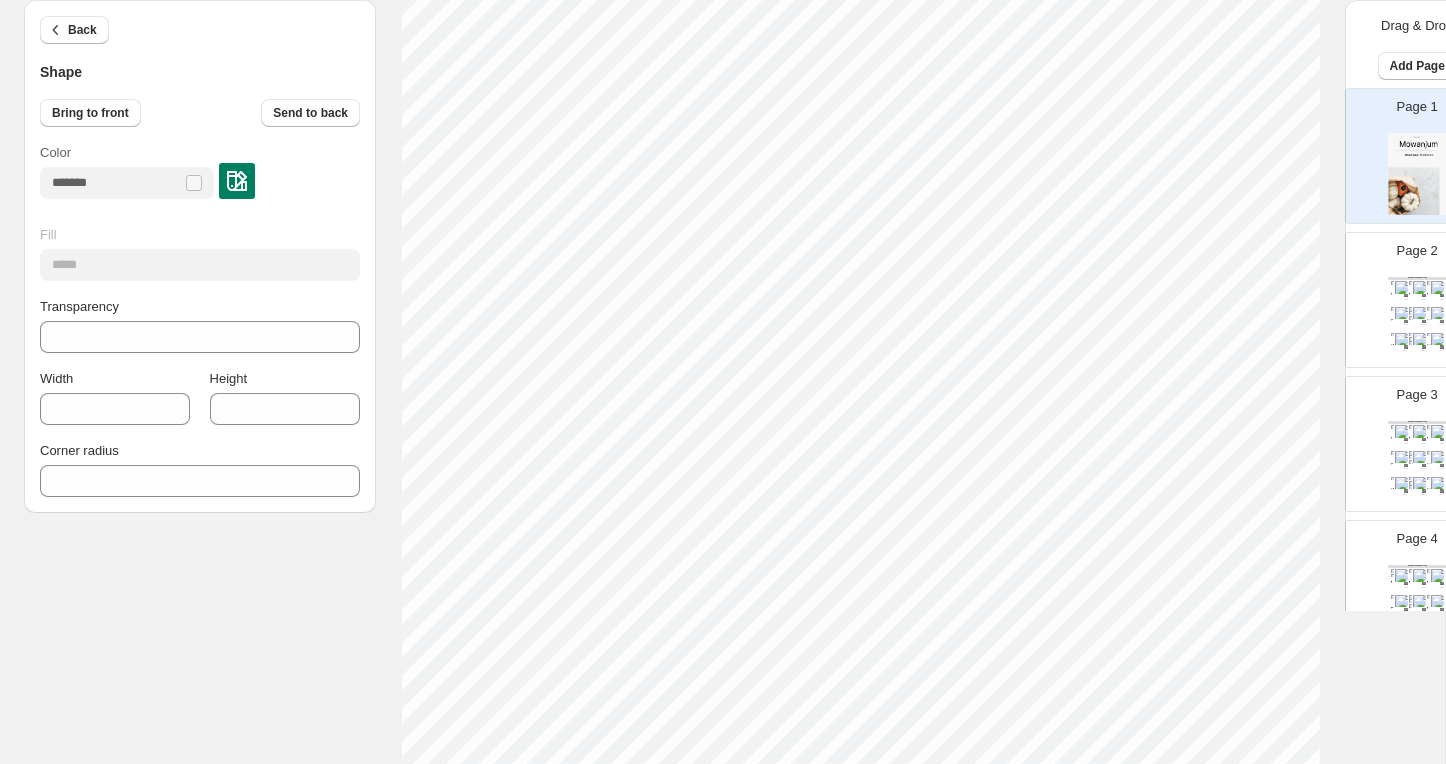 scroll, scrollTop: 322, scrollLeft: 0, axis: vertical 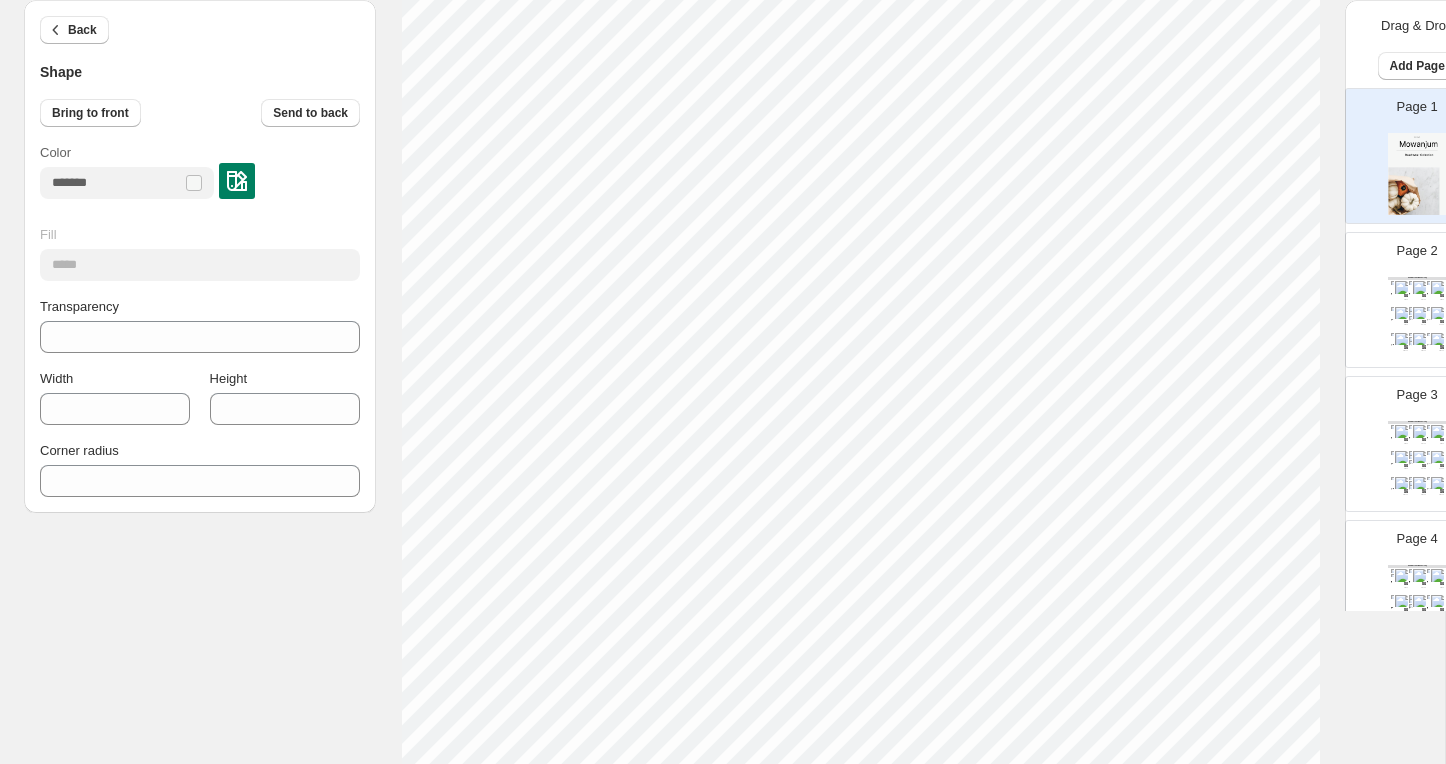 click at bounding box center (1411, 283) 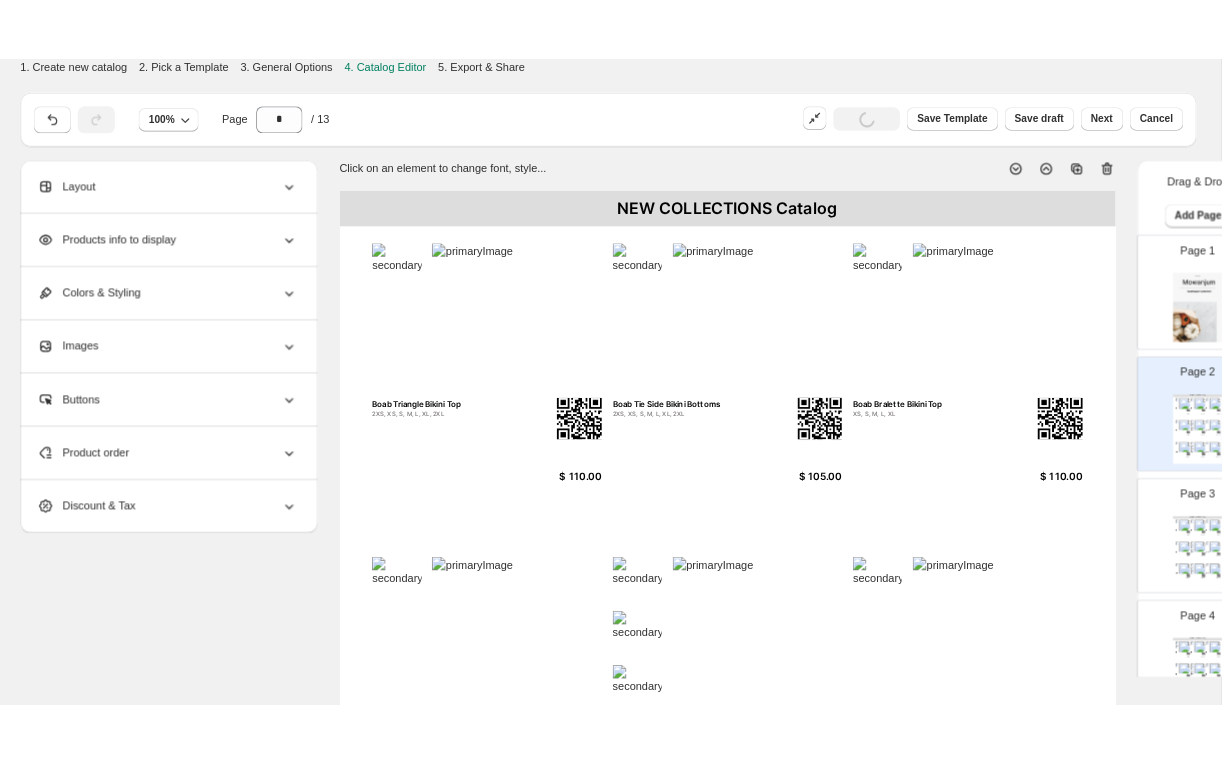 scroll, scrollTop: 0, scrollLeft: 1, axis: horizontal 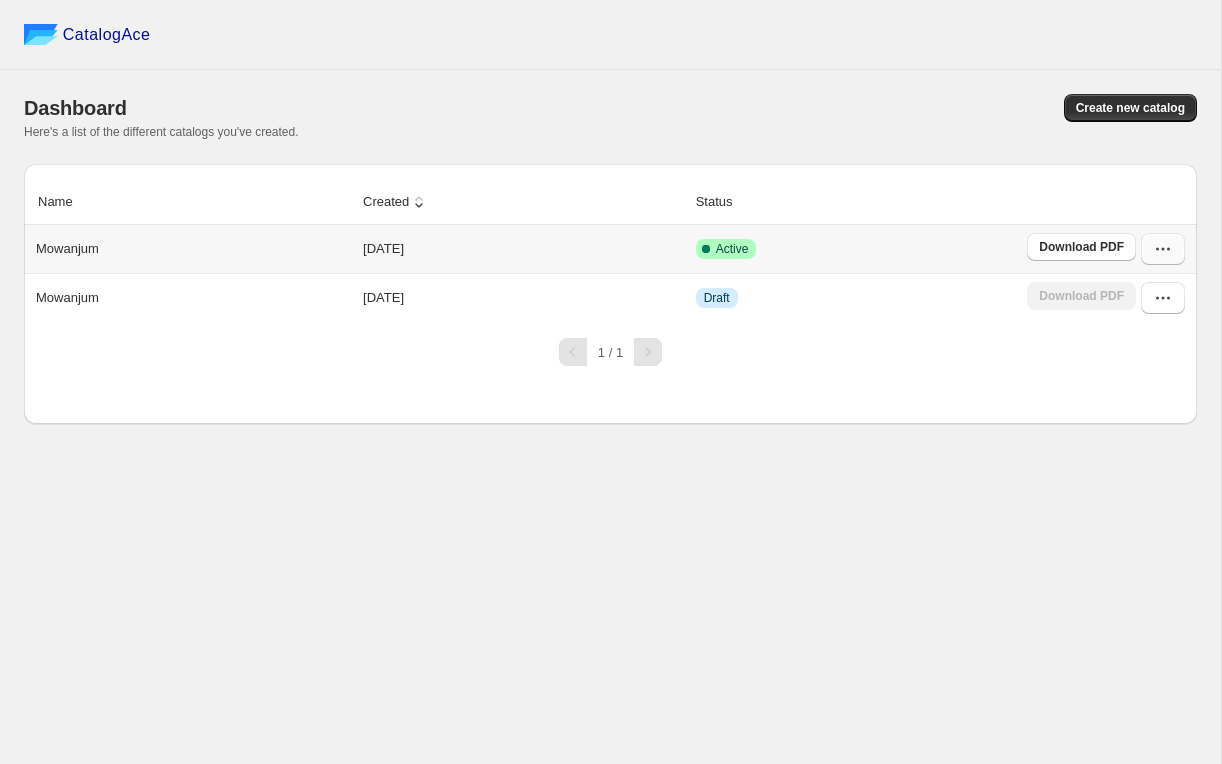 click at bounding box center [1163, 249] 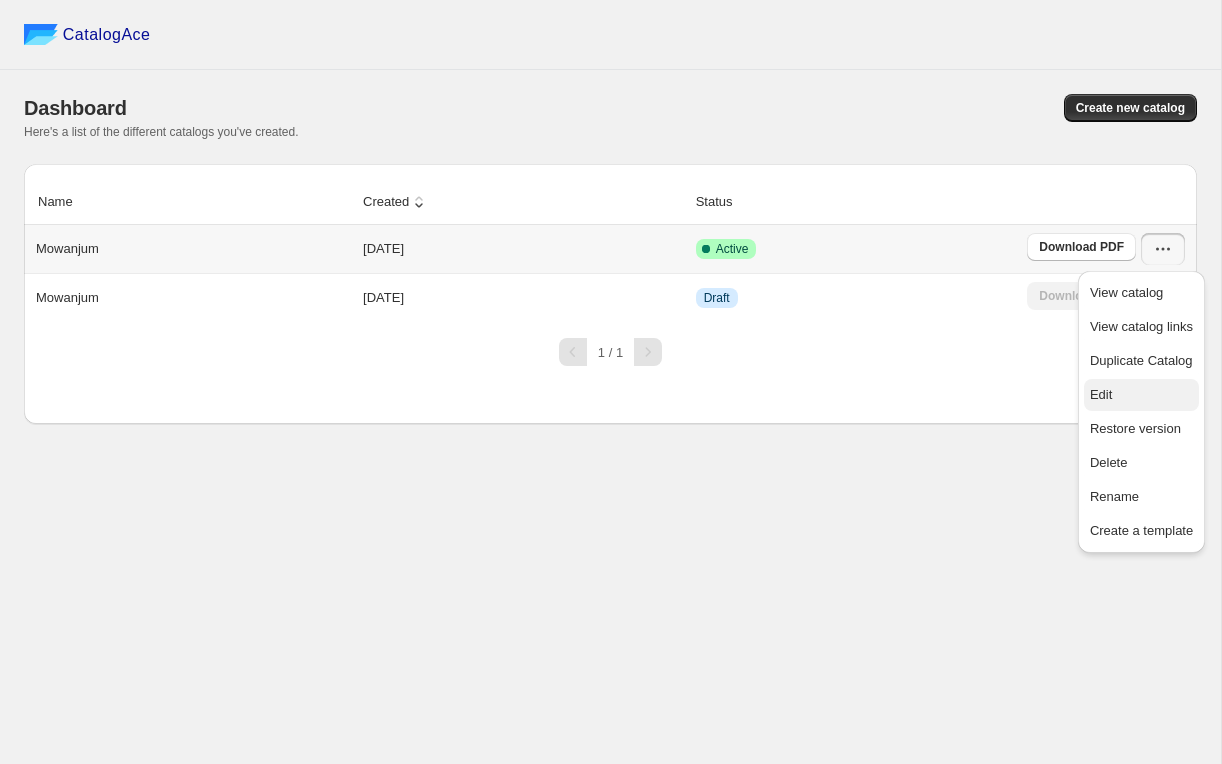 click on "Edit" at bounding box center [1141, 395] 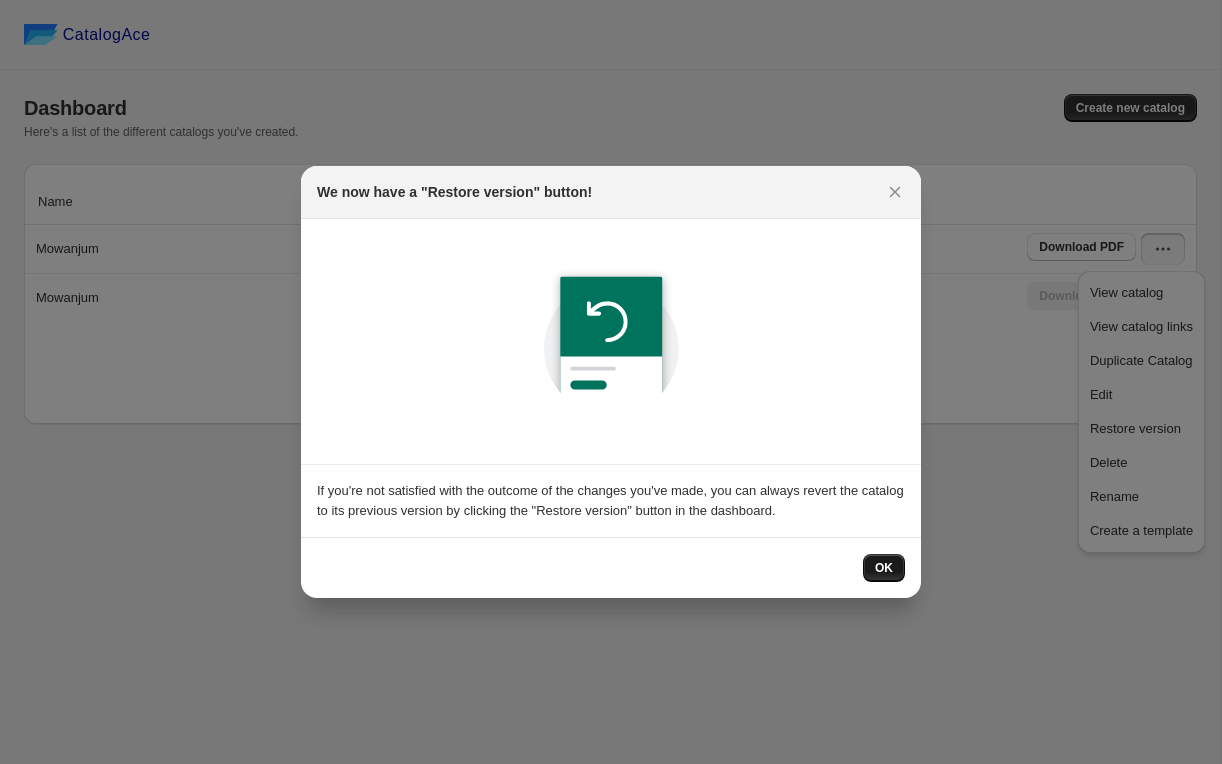 click on "OK" at bounding box center (884, 568) 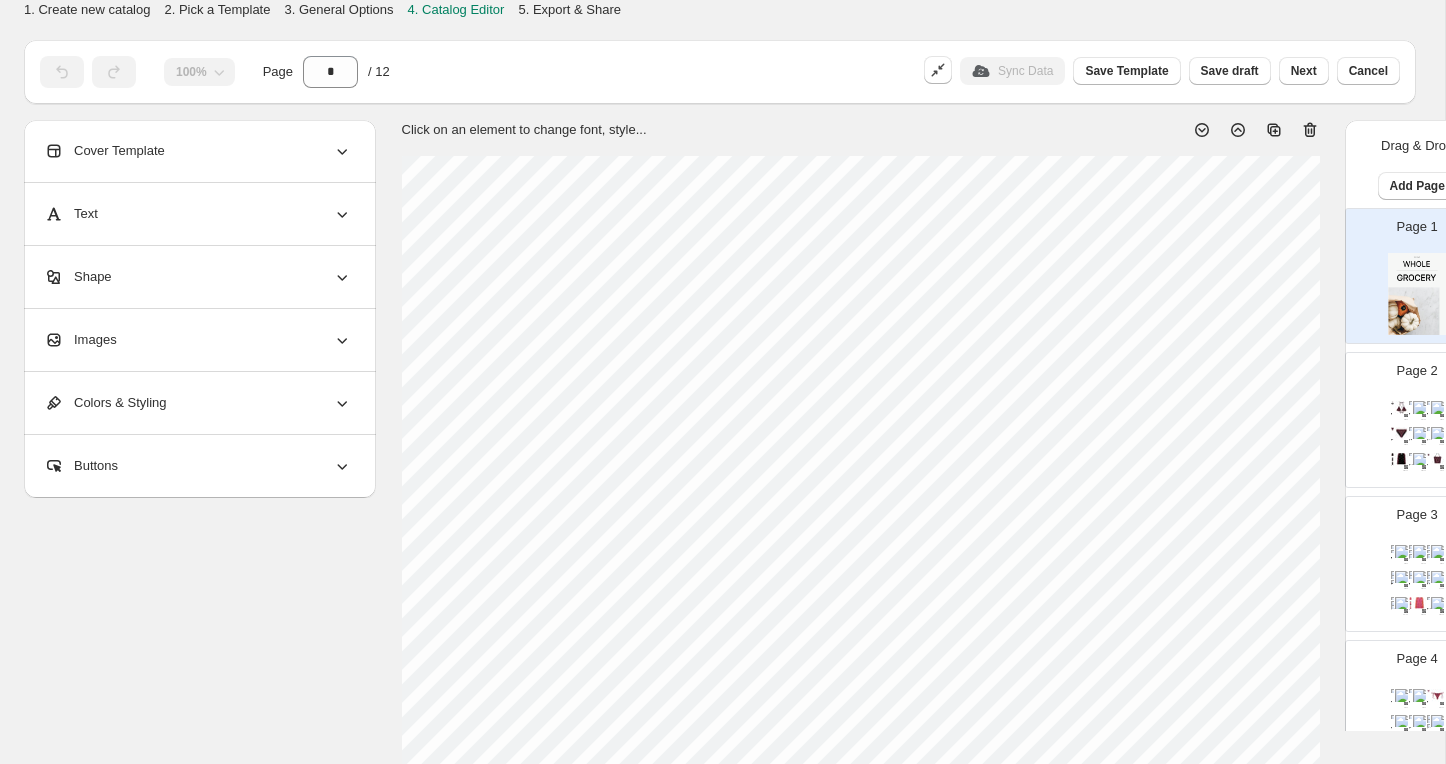 scroll, scrollTop: 1, scrollLeft: 0, axis: vertical 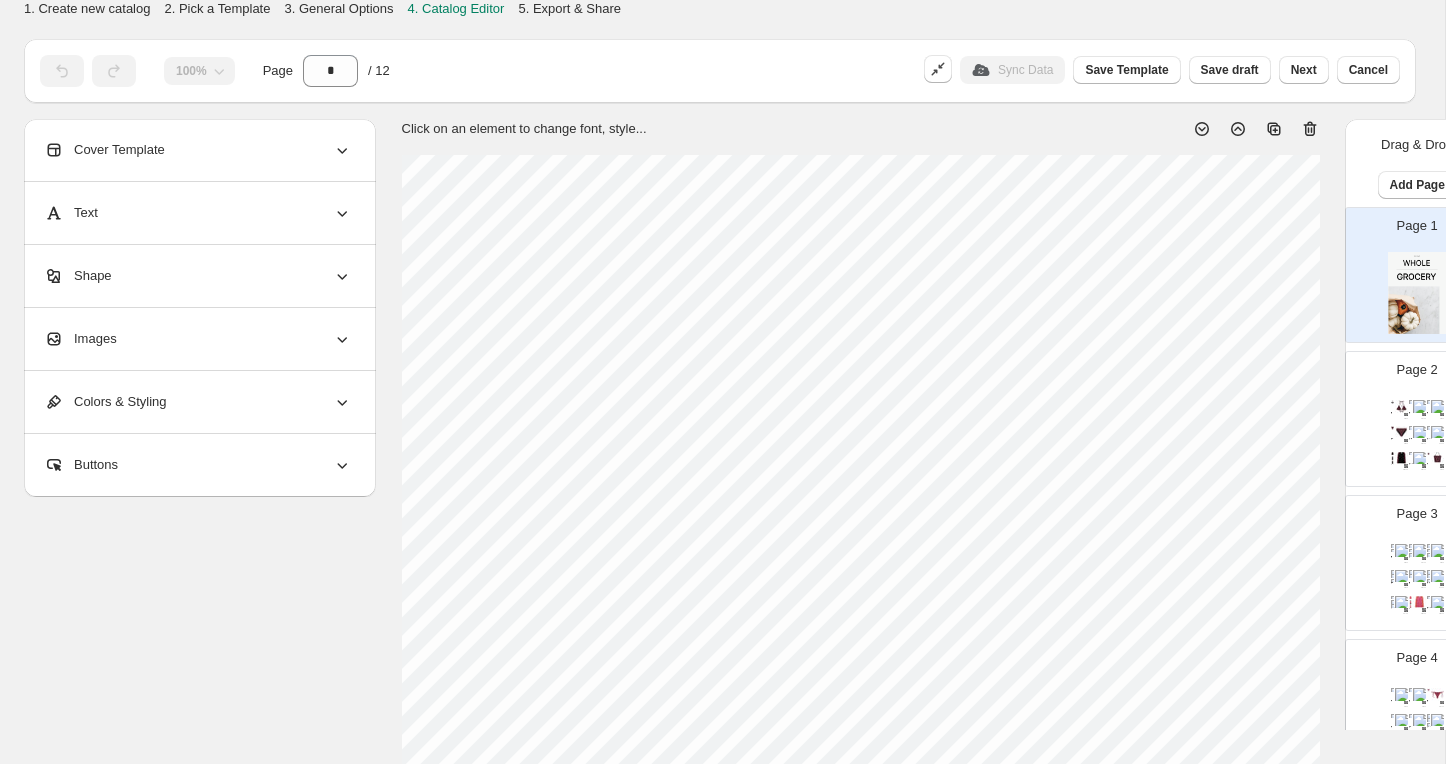click on "Cover Template" at bounding box center [104, 150] 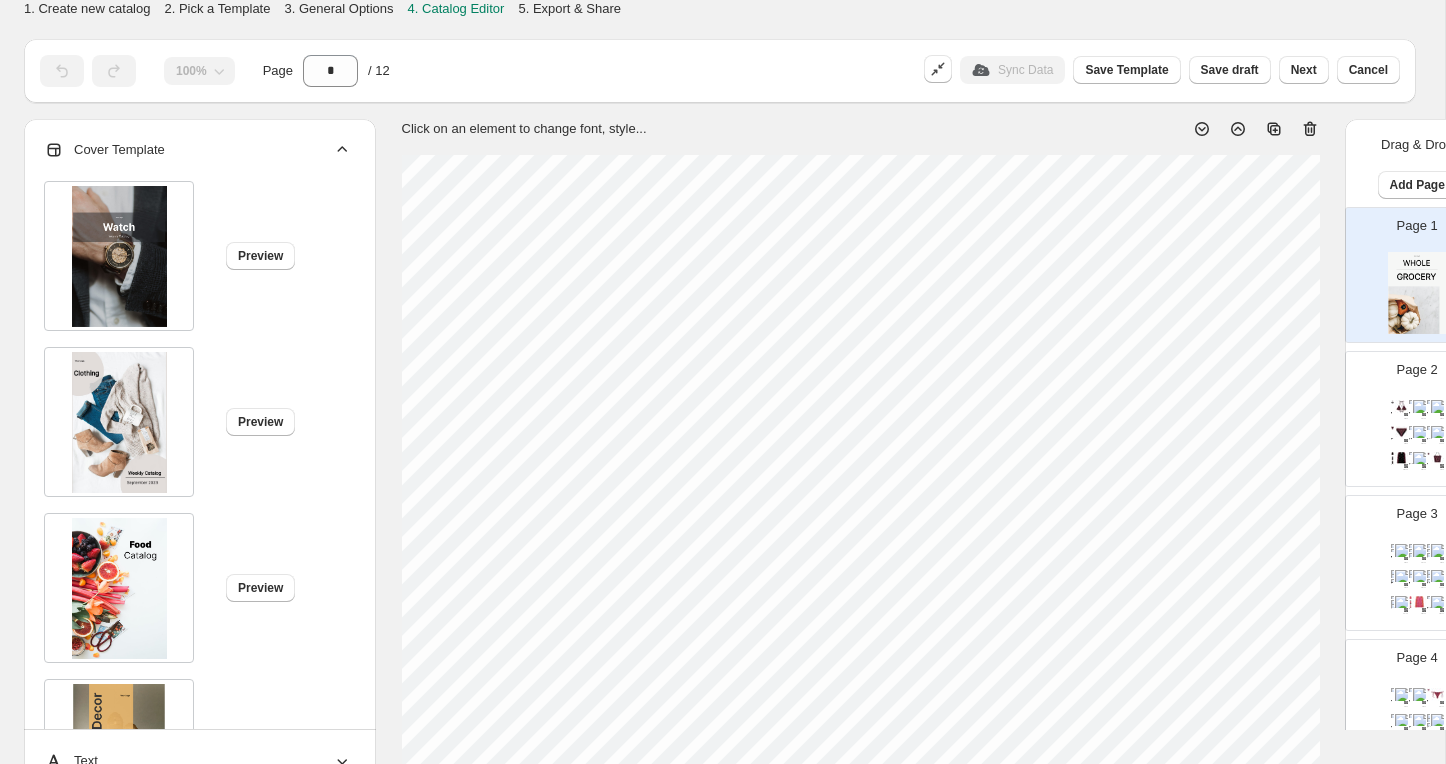 click on "Cover Template" at bounding box center (104, 150) 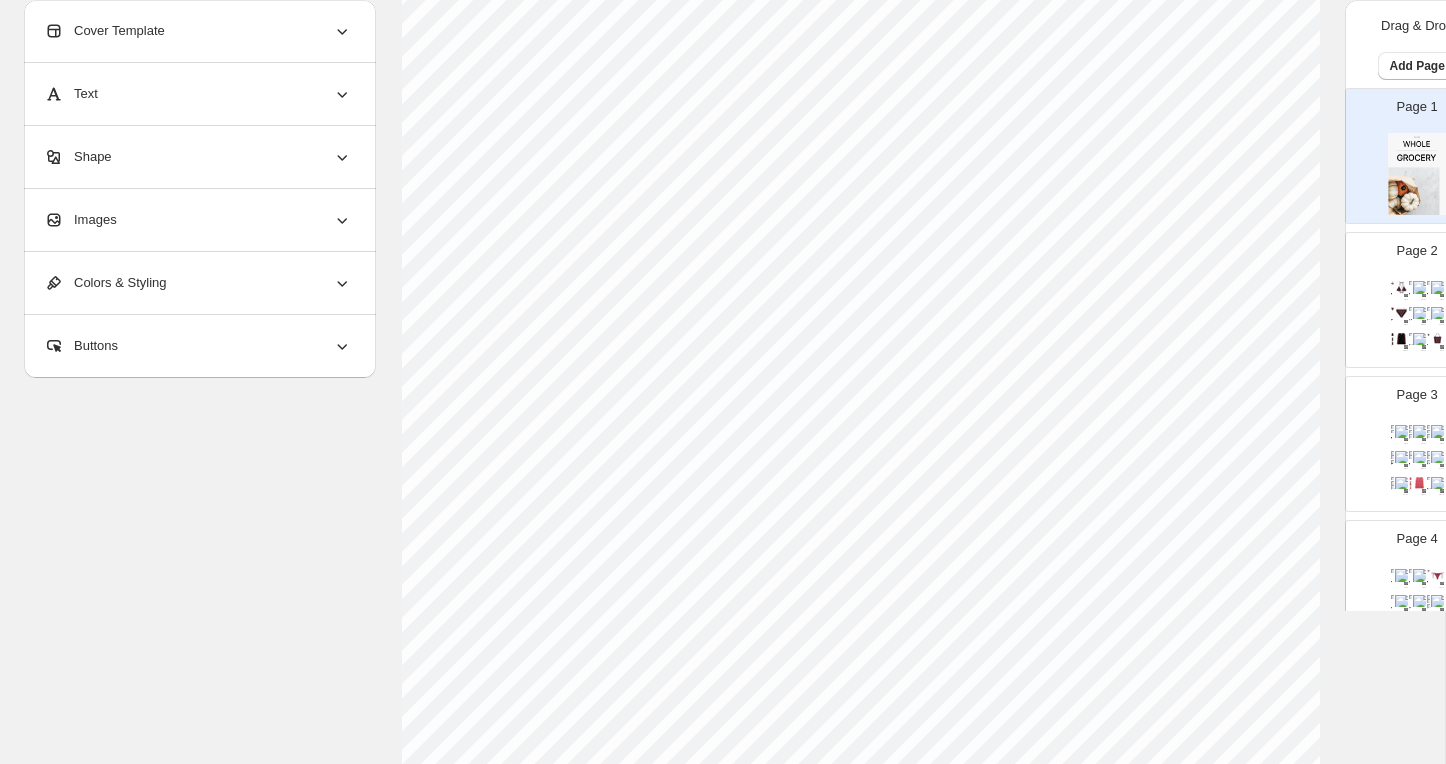scroll, scrollTop: 0, scrollLeft: 0, axis: both 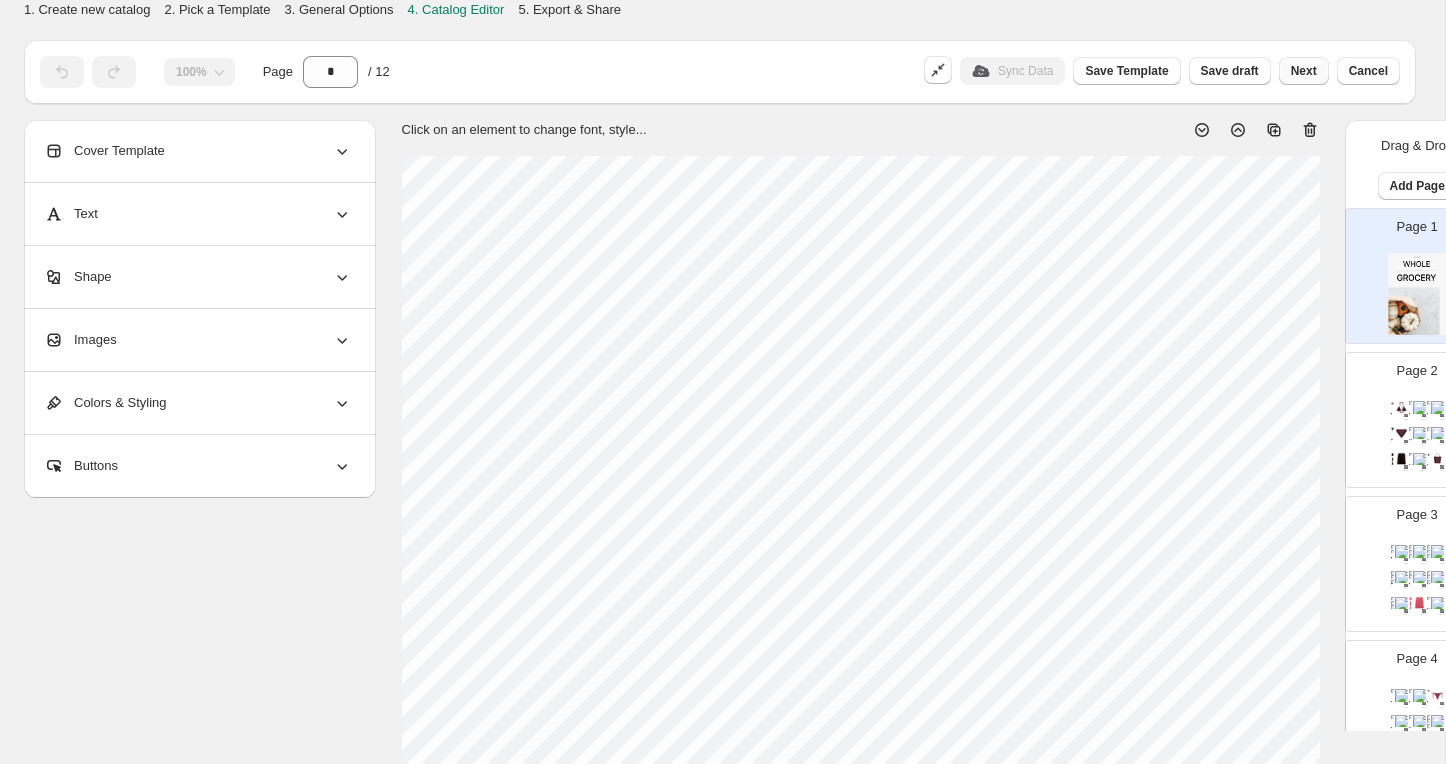 click on "Next" at bounding box center (1304, 71) 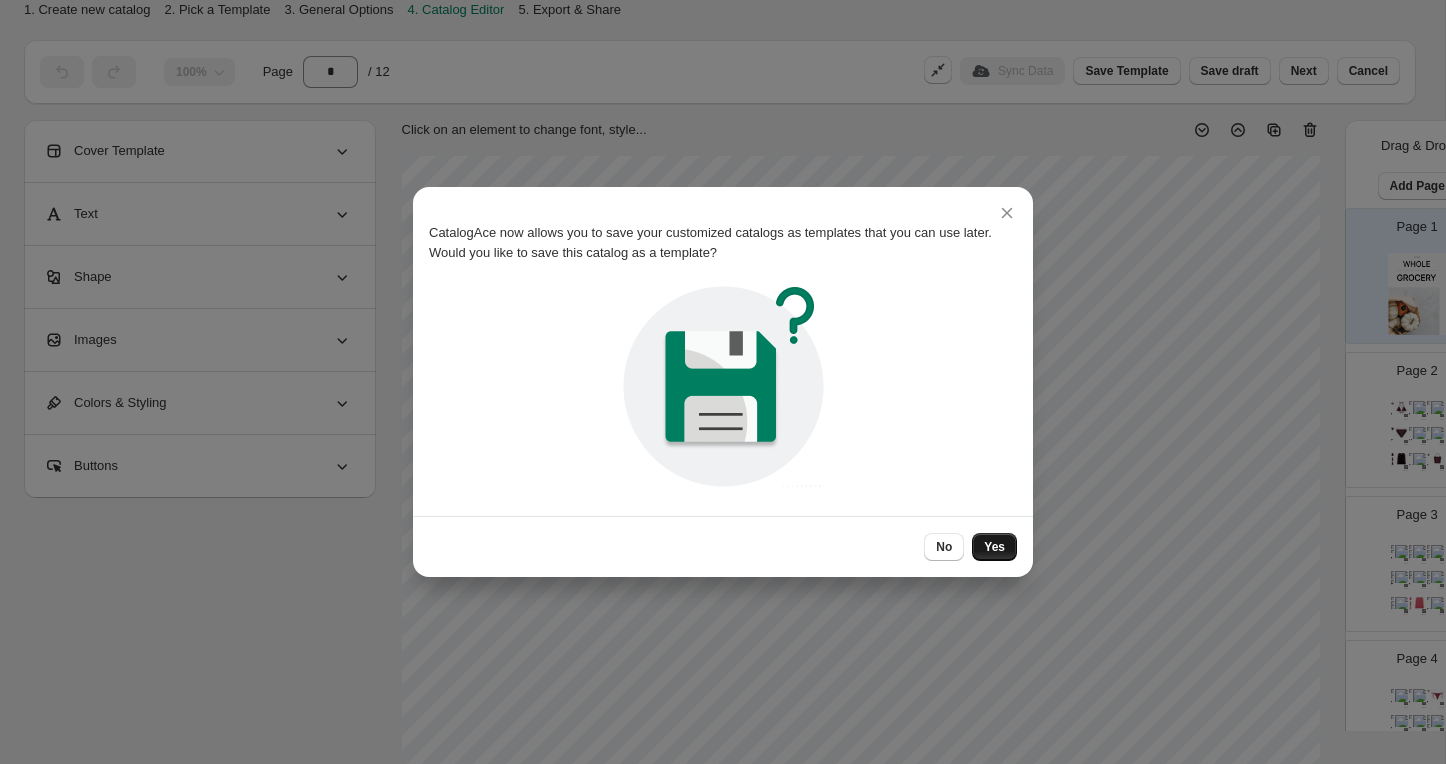 click on "Yes" at bounding box center (994, 547) 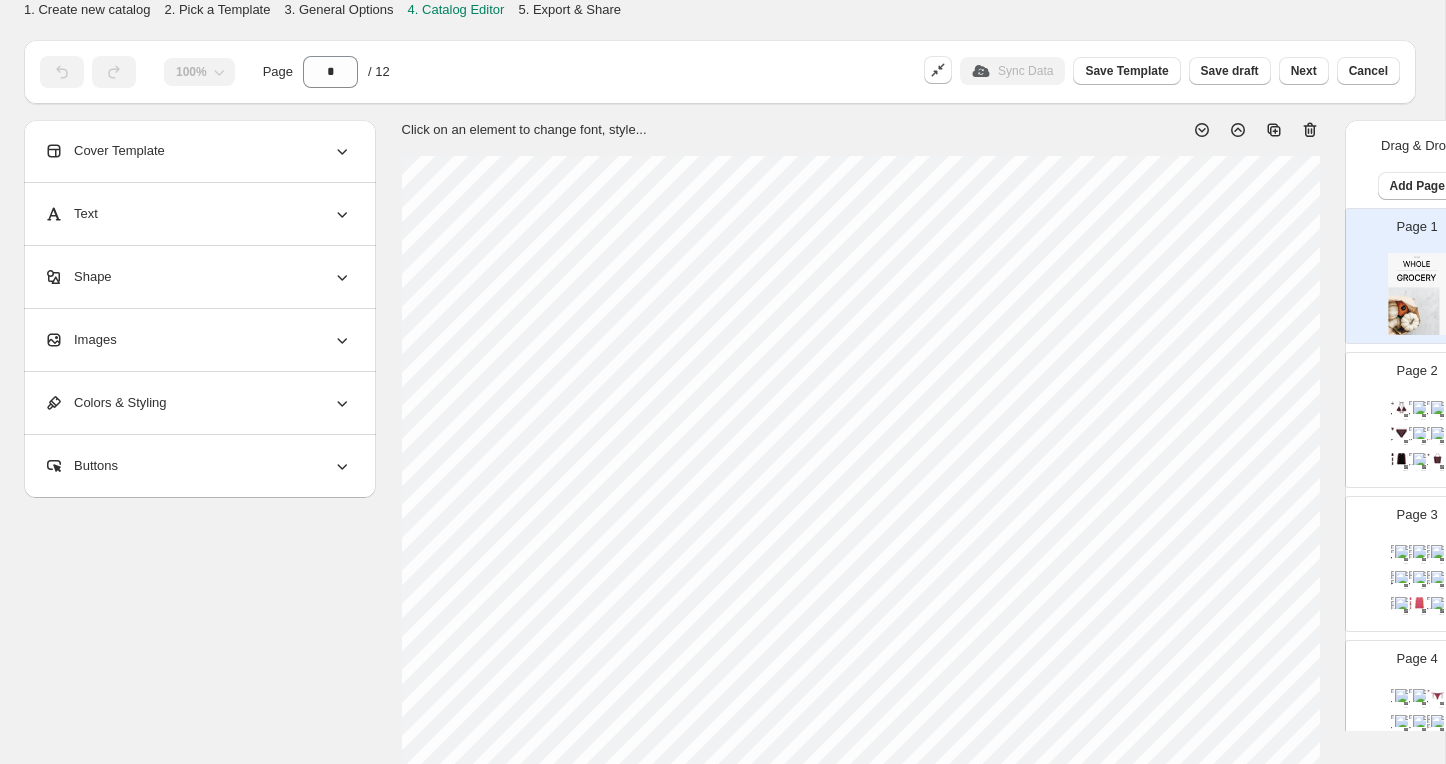 click on "Text" at bounding box center [198, 214] 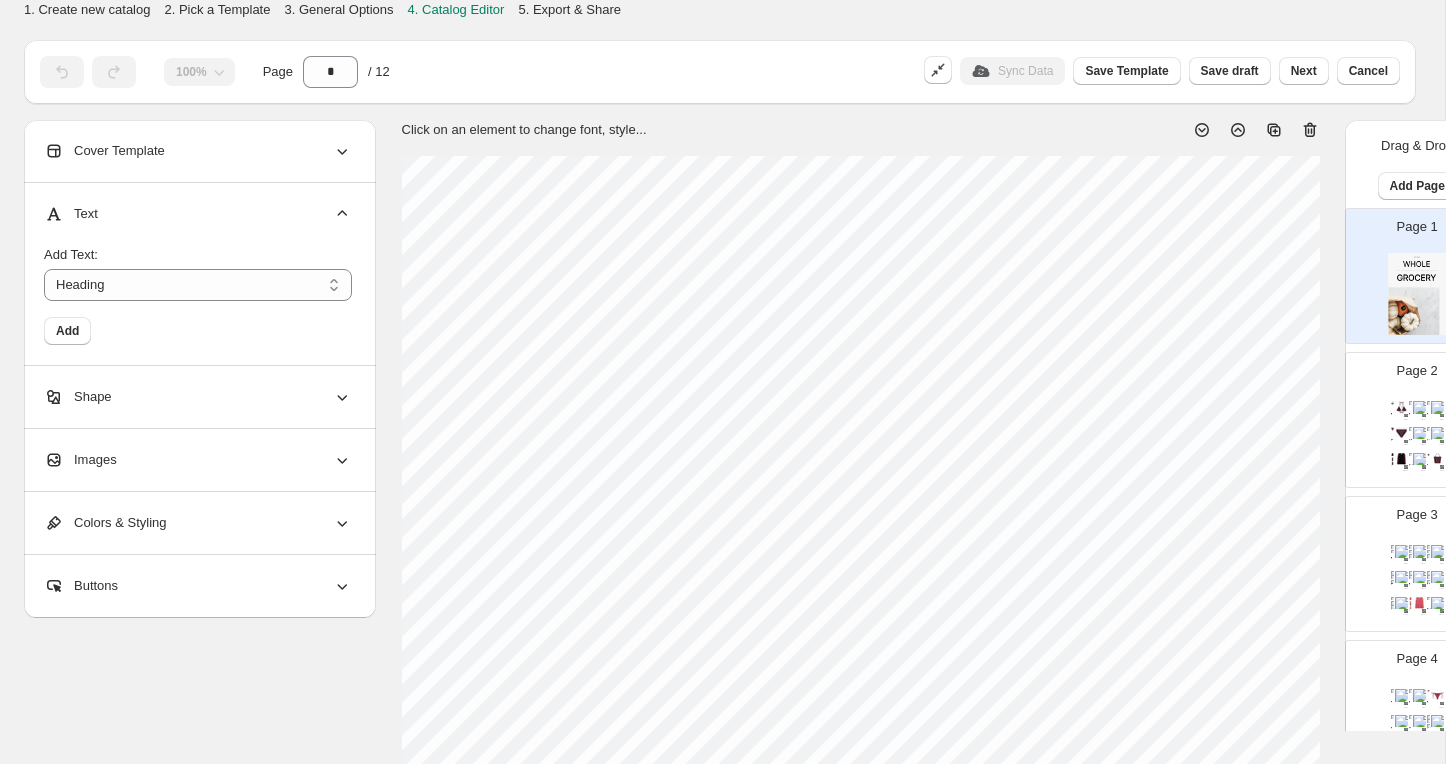click on "Text" at bounding box center [198, 214] 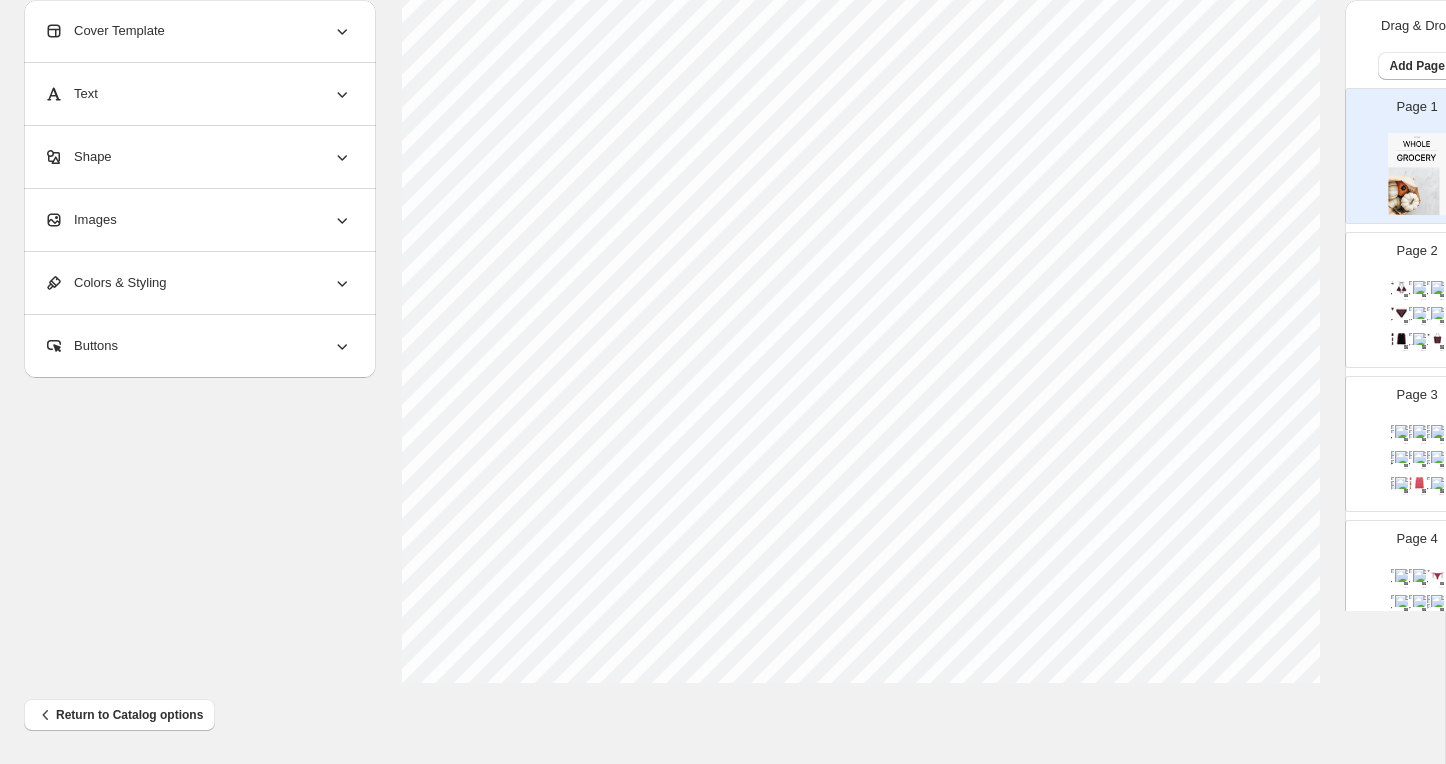 scroll, scrollTop: 0, scrollLeft: 0, axis: both 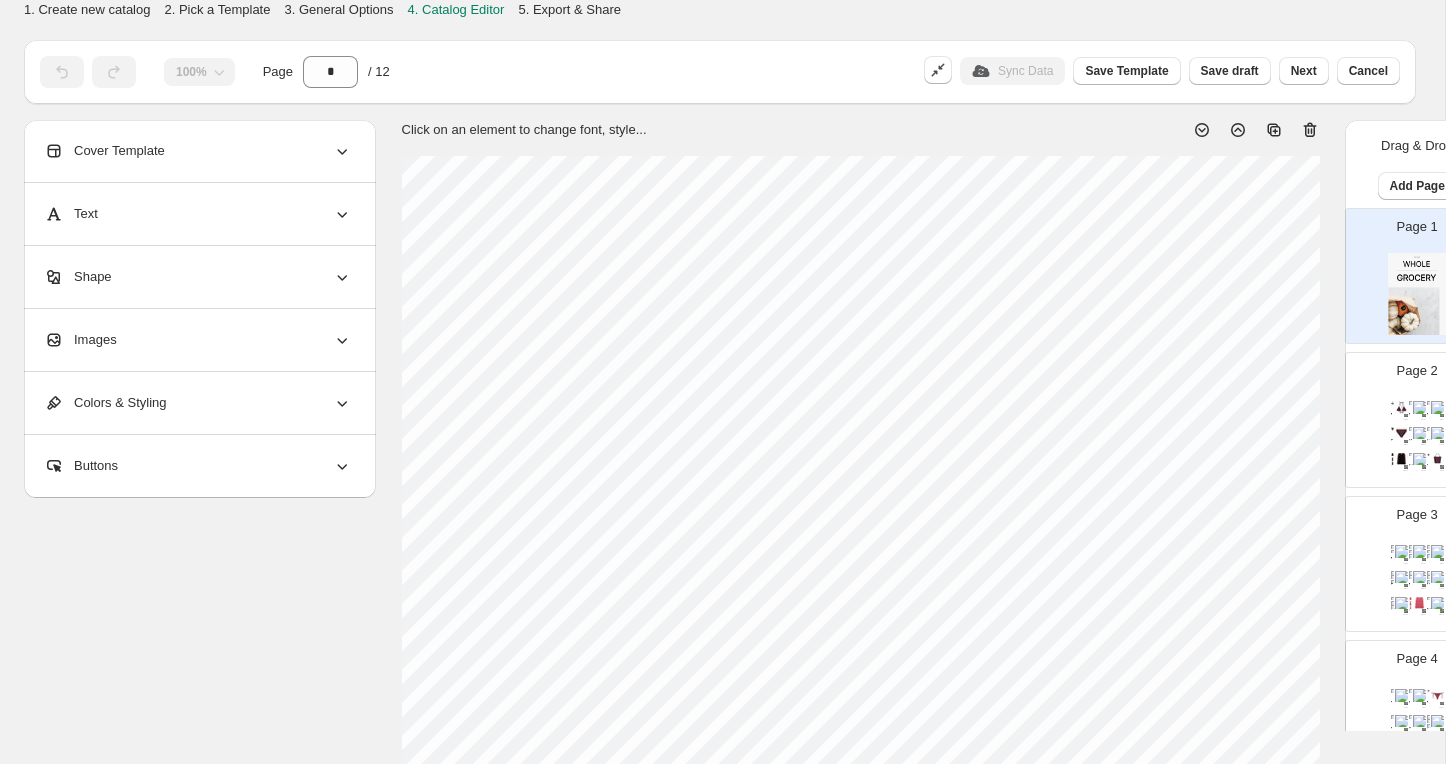 click on "Page 2 Conkerberry Triangle Bikini Top 2XS, XS, S, M, L, XL, 2XL $ 110.00 Conkerberry Tie Side Bottoms 2XS, XS, S, M, L, XL, 2XL $ 105.00 Conkerberry Bralette Bikini Top XS, S, M, L, XL $ 110.00 Conkerberry High Waisted Bottoms XS, S, M, L, XL $ 110.00 Conkerberry Women Crop Top Rash Guard XS, S, M, L, XL, 2XL $ 149.00 Conkerberry Women Swim Shorts XS, S, M, L, XL $ 98.00 Conkerberry Women Long Sleeve Rash Guard S, M, L, XL, 2XL $ 149.00 Conkerberry Men Swim Shorts S, M, L, XL, 2XL $ 149.00 Conkerberry Tote Bag $ 70.00" at bounding box center (1409, 412) 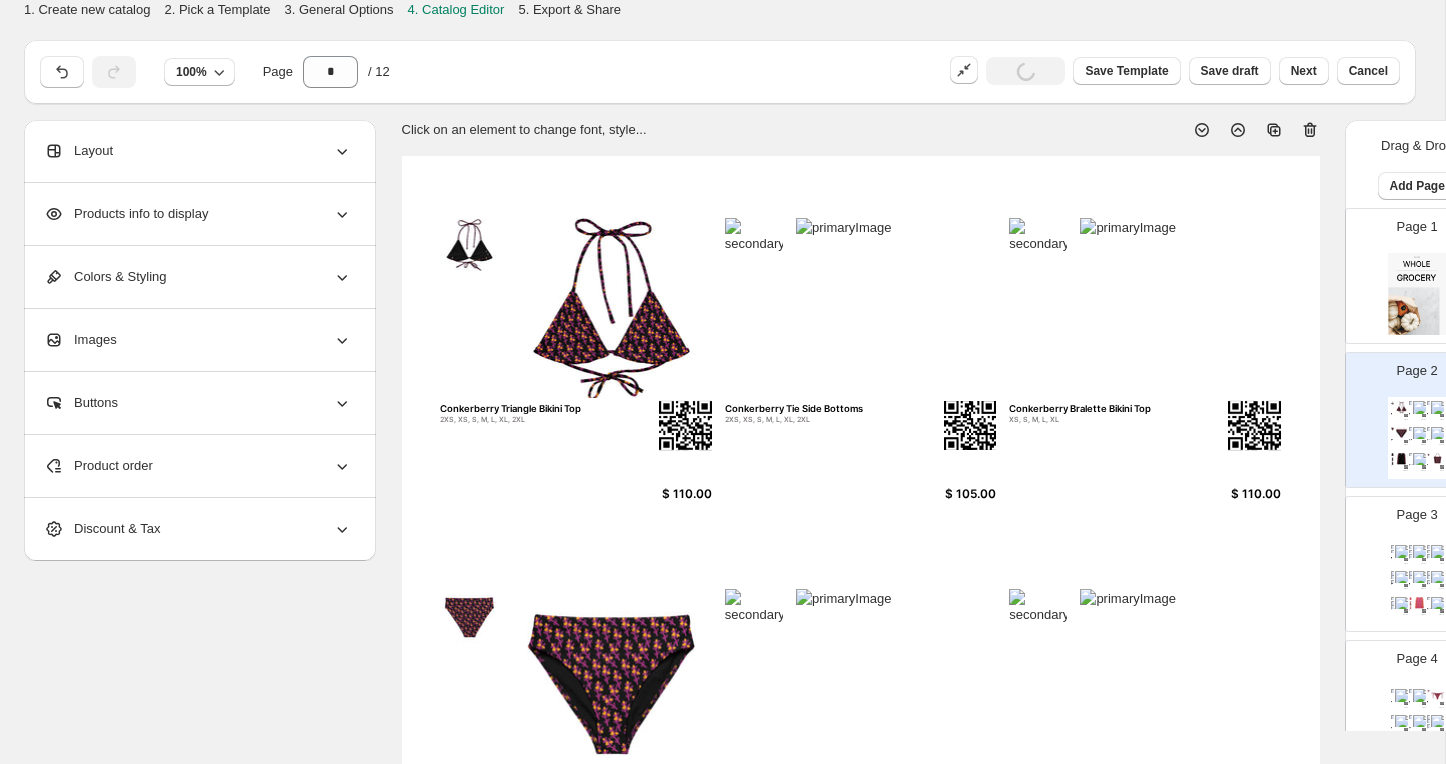 click on "Colors & Styling" at bounding box center (198, 277) 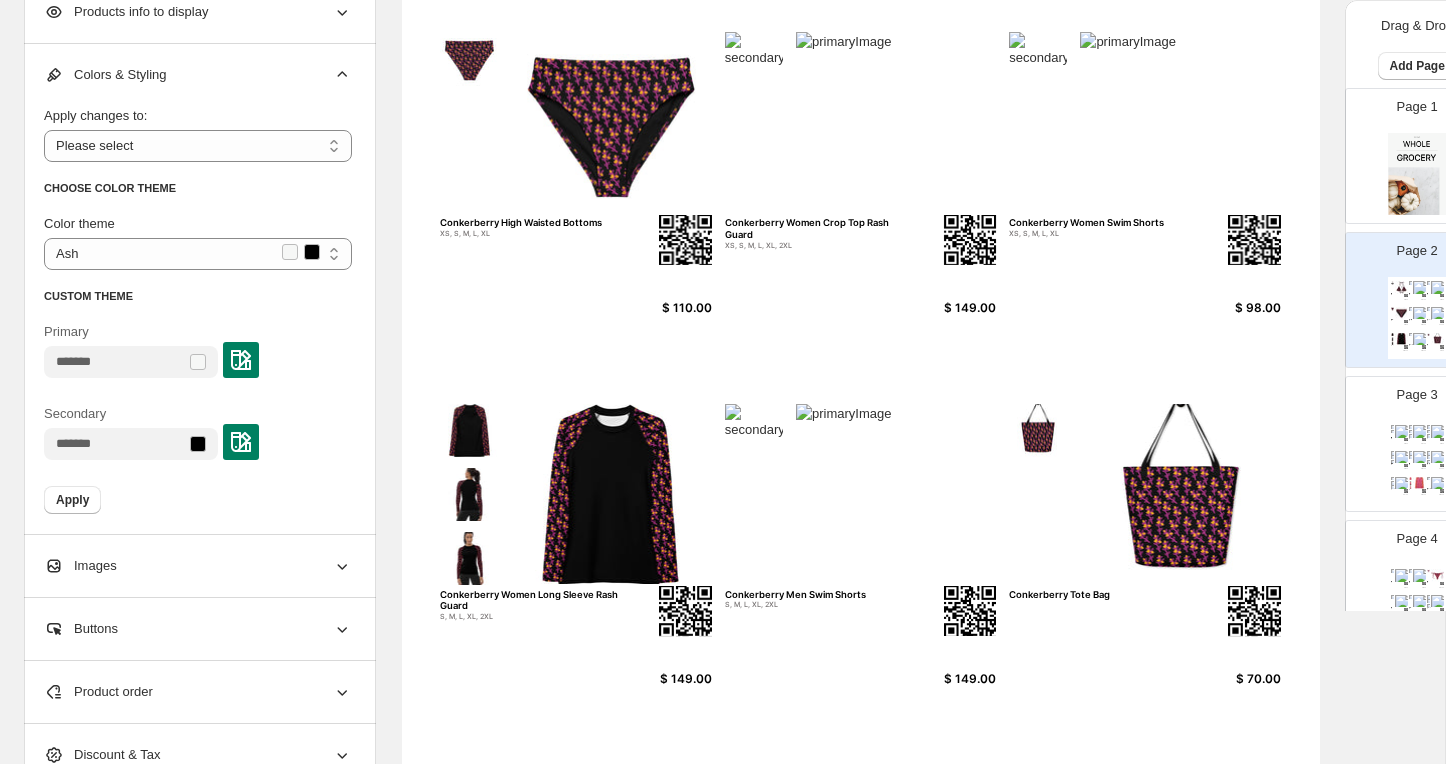 scroll, scrollTop: 661, scrollLeft: 0, axis: vertical 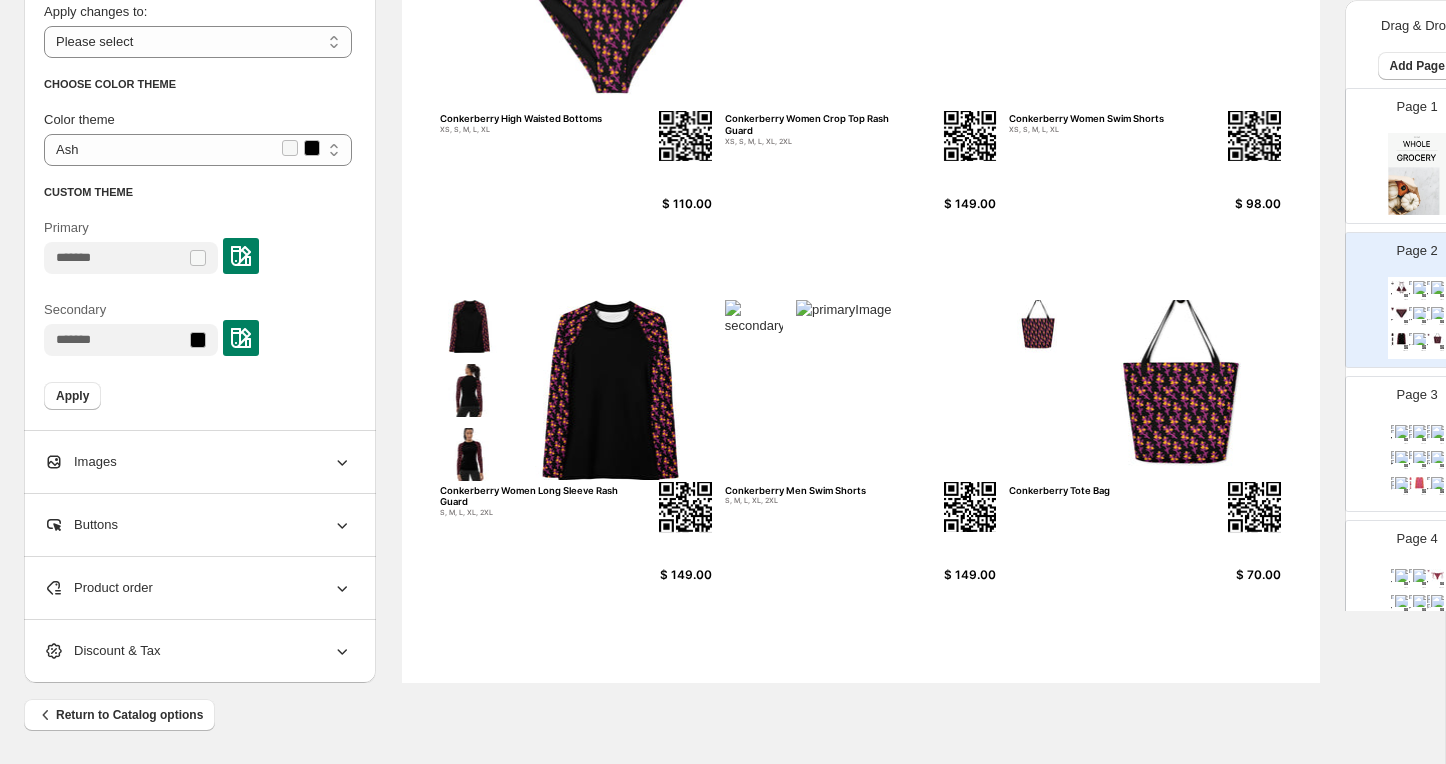 click 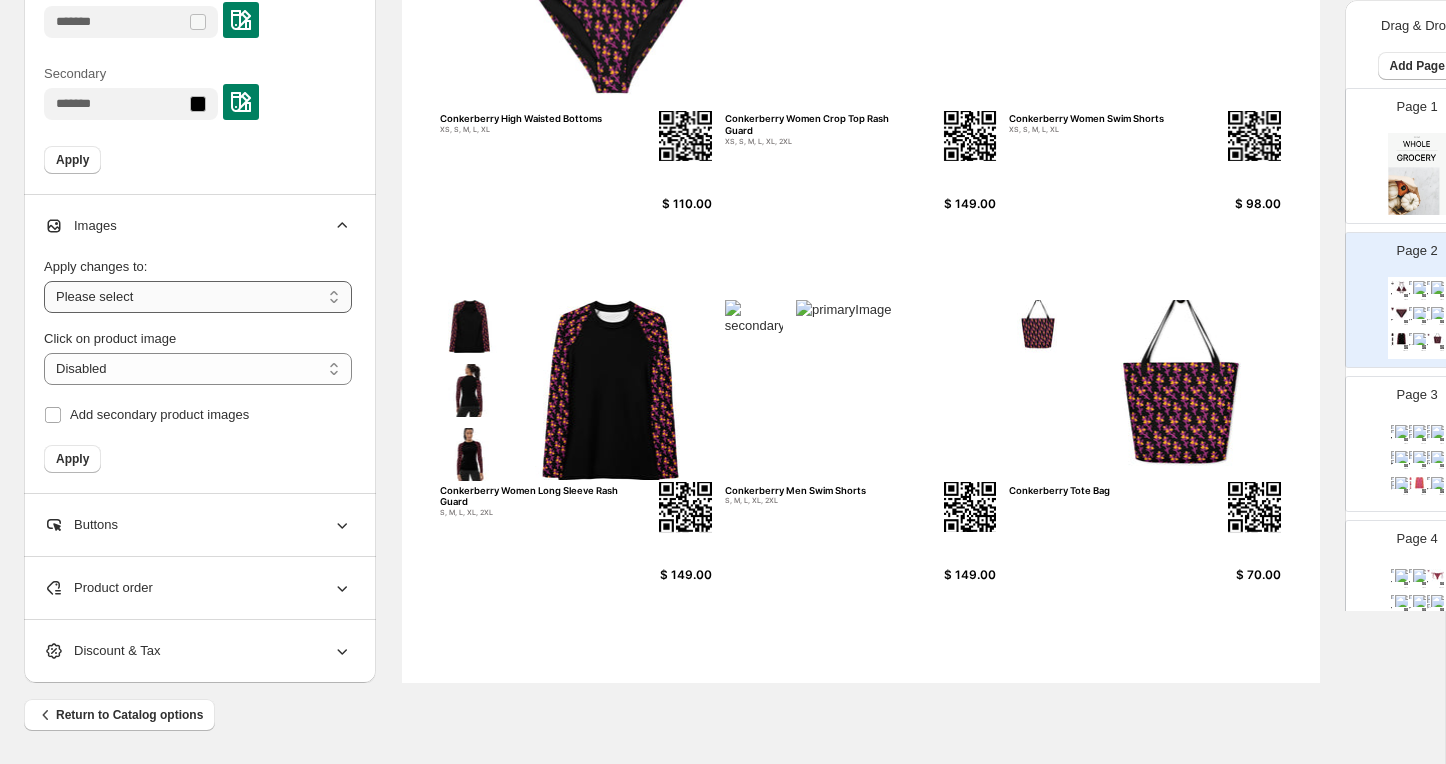 click on "**********" at bounding box center (198, 297) 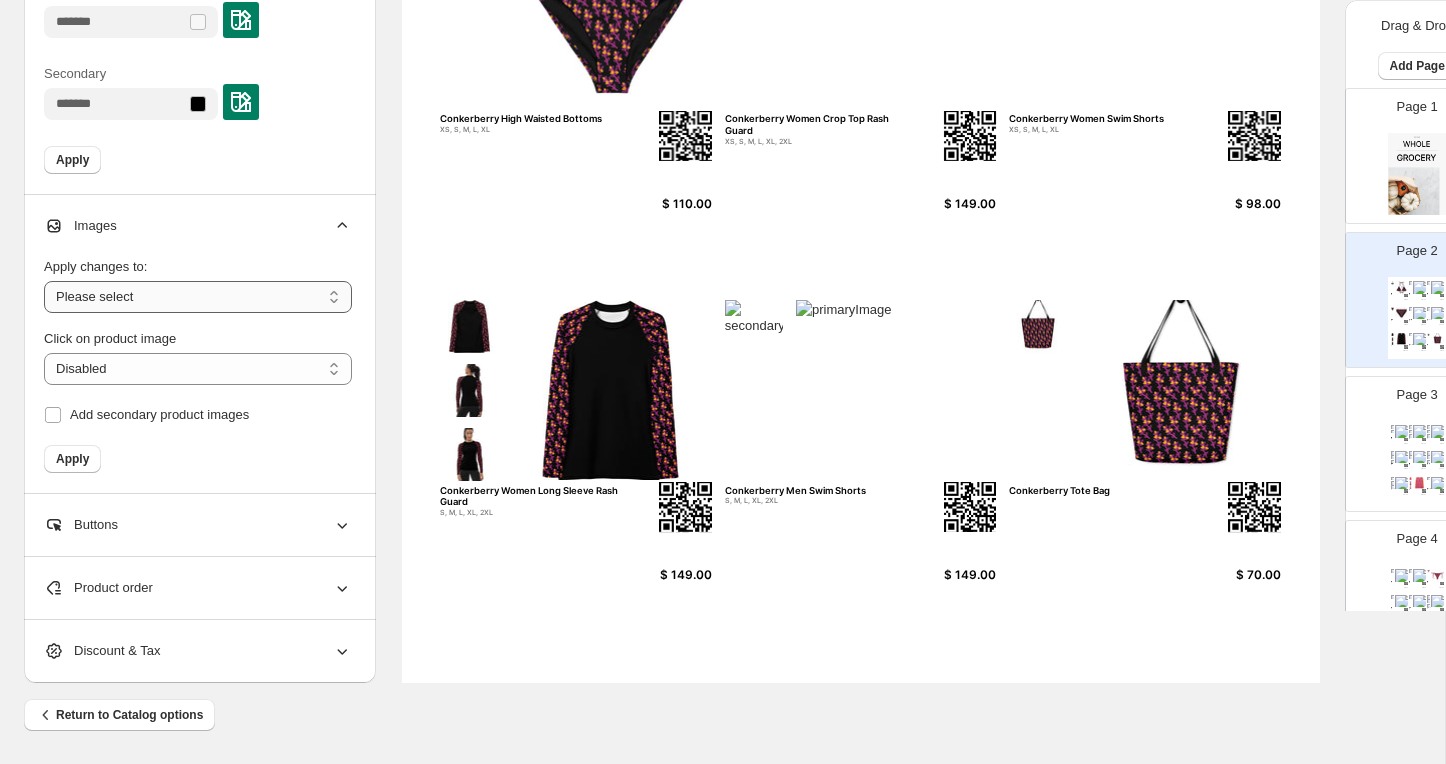 select on "**********" 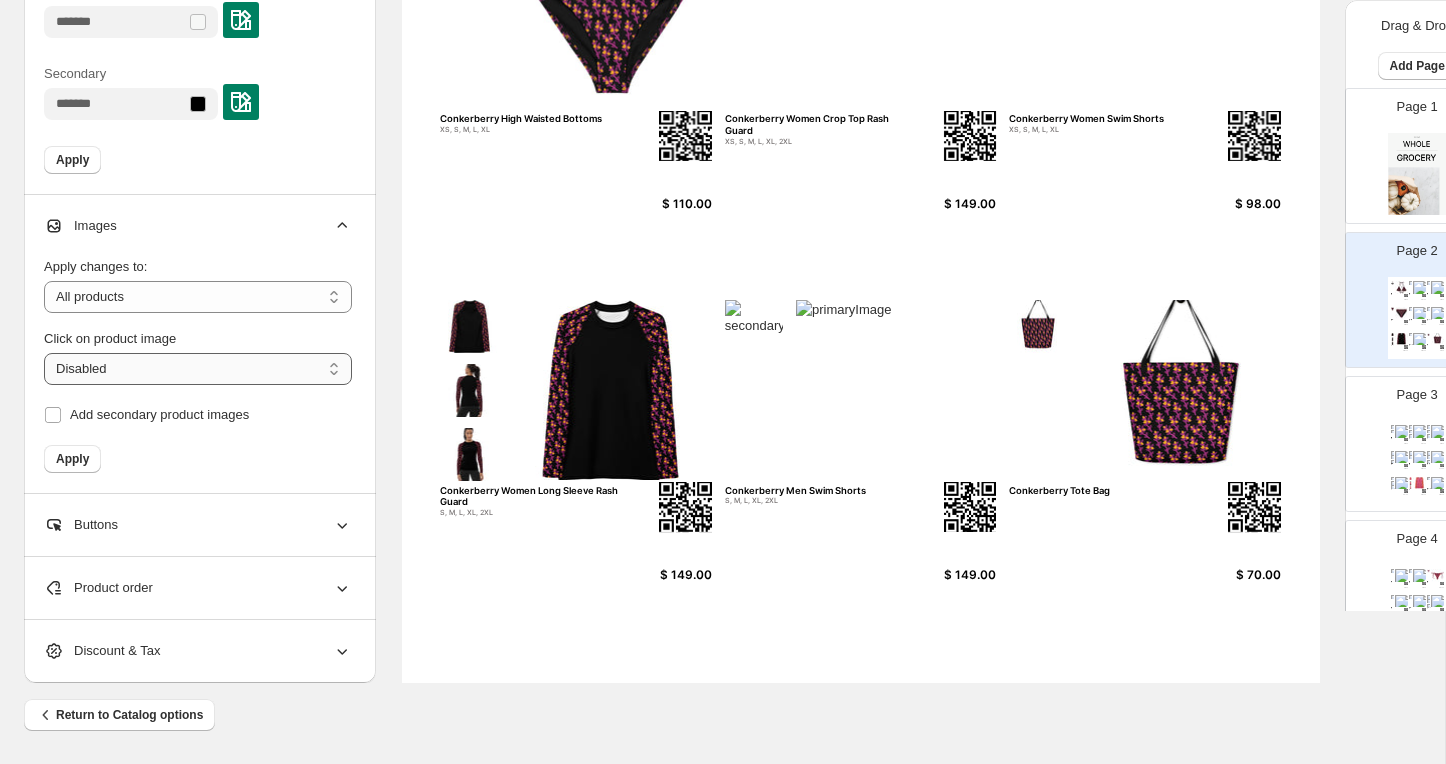 click on "**********" at bounding box center (198, 369) 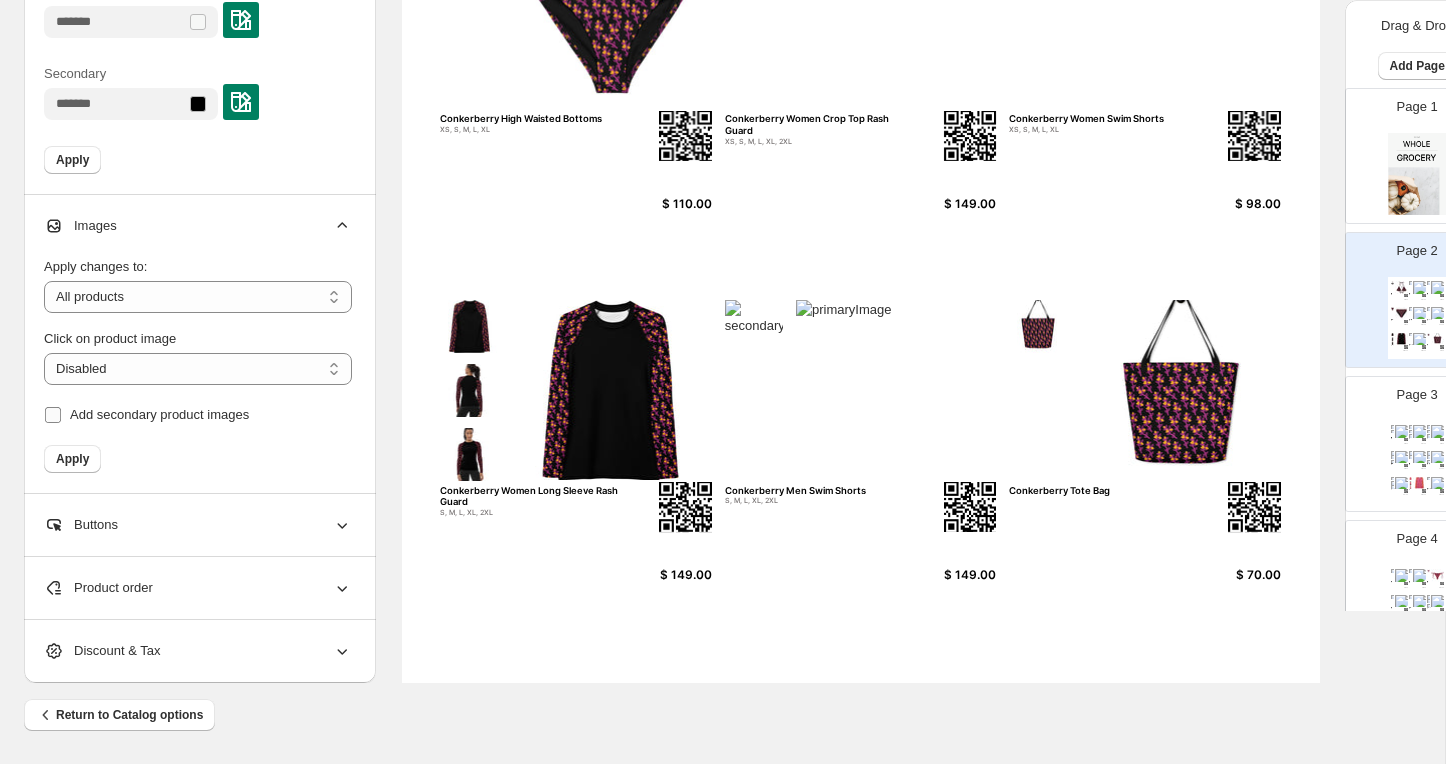 click on "Add secondary product images" at bounding box center [159, 414] 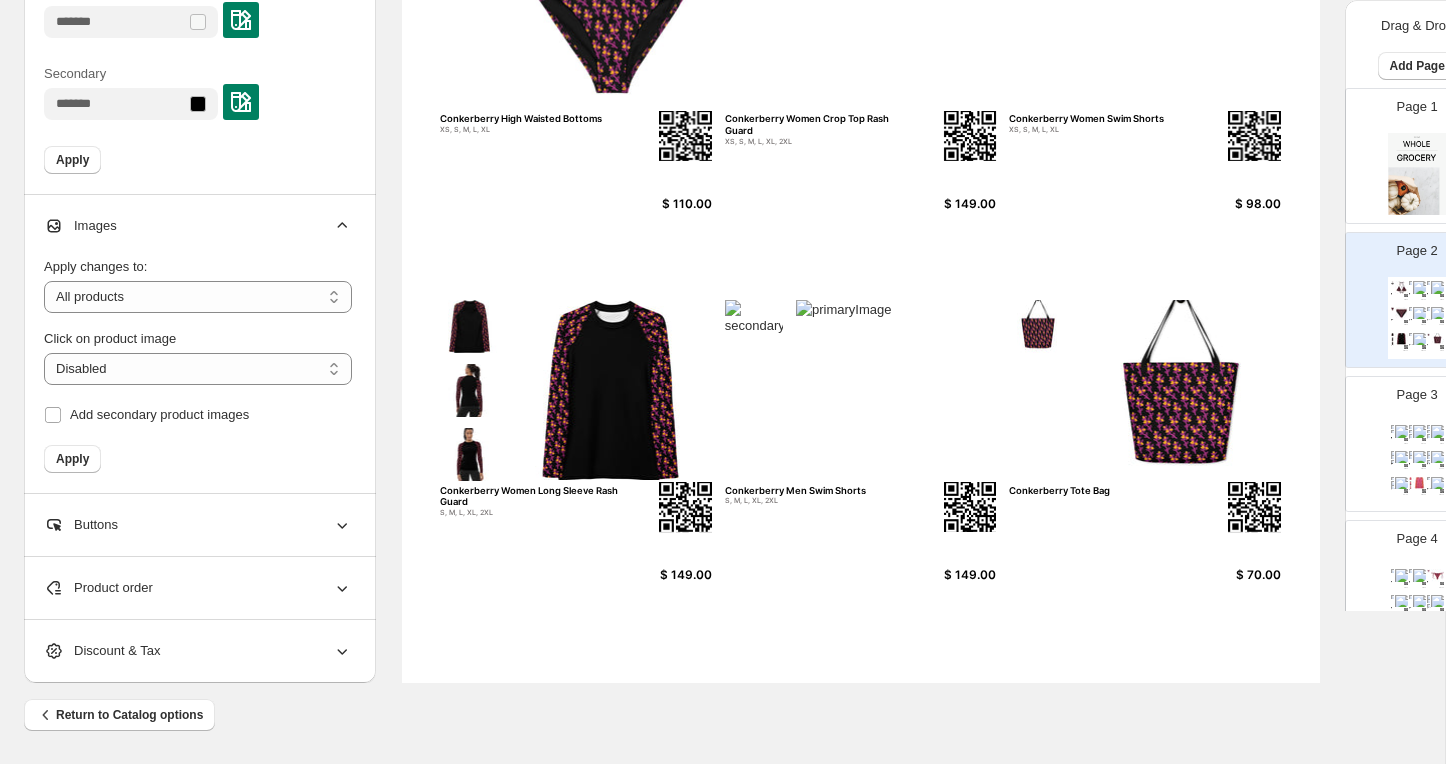 click on "Buttons" at bounding box center (81, 525) 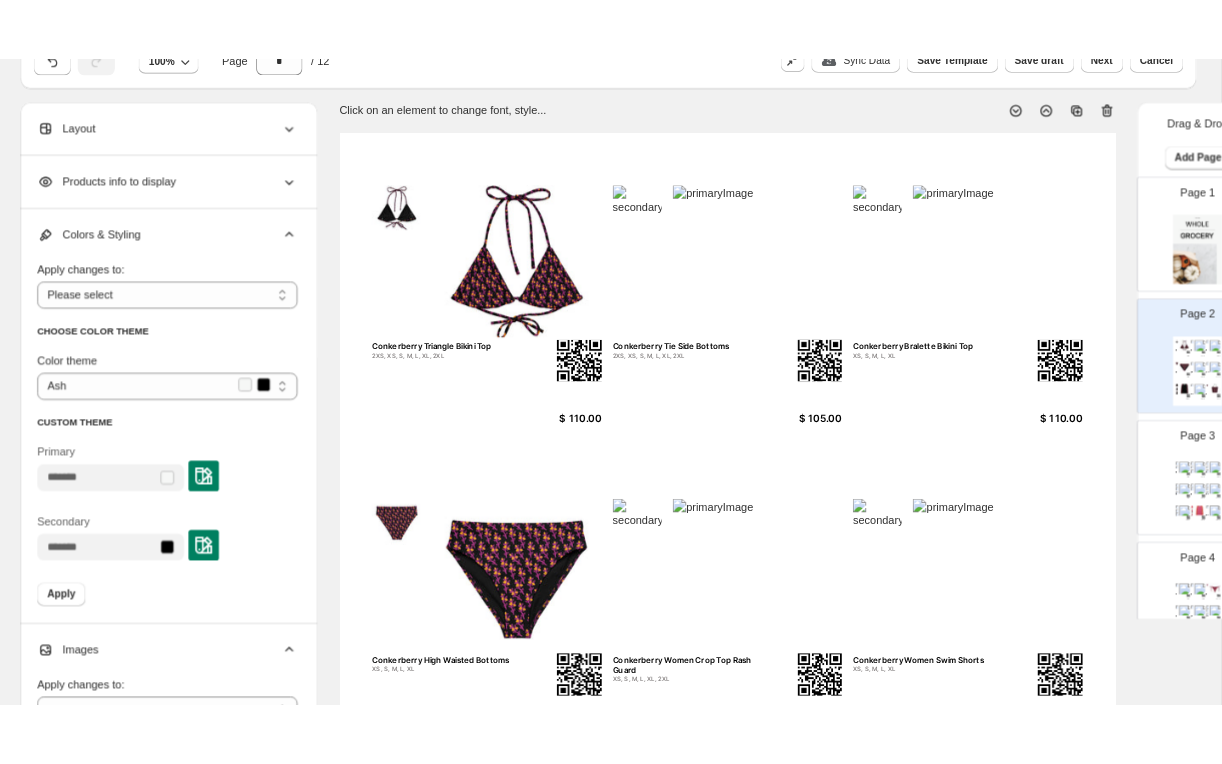 scroll, scrollTop: 0, scrollLeft: 0, axis: both 